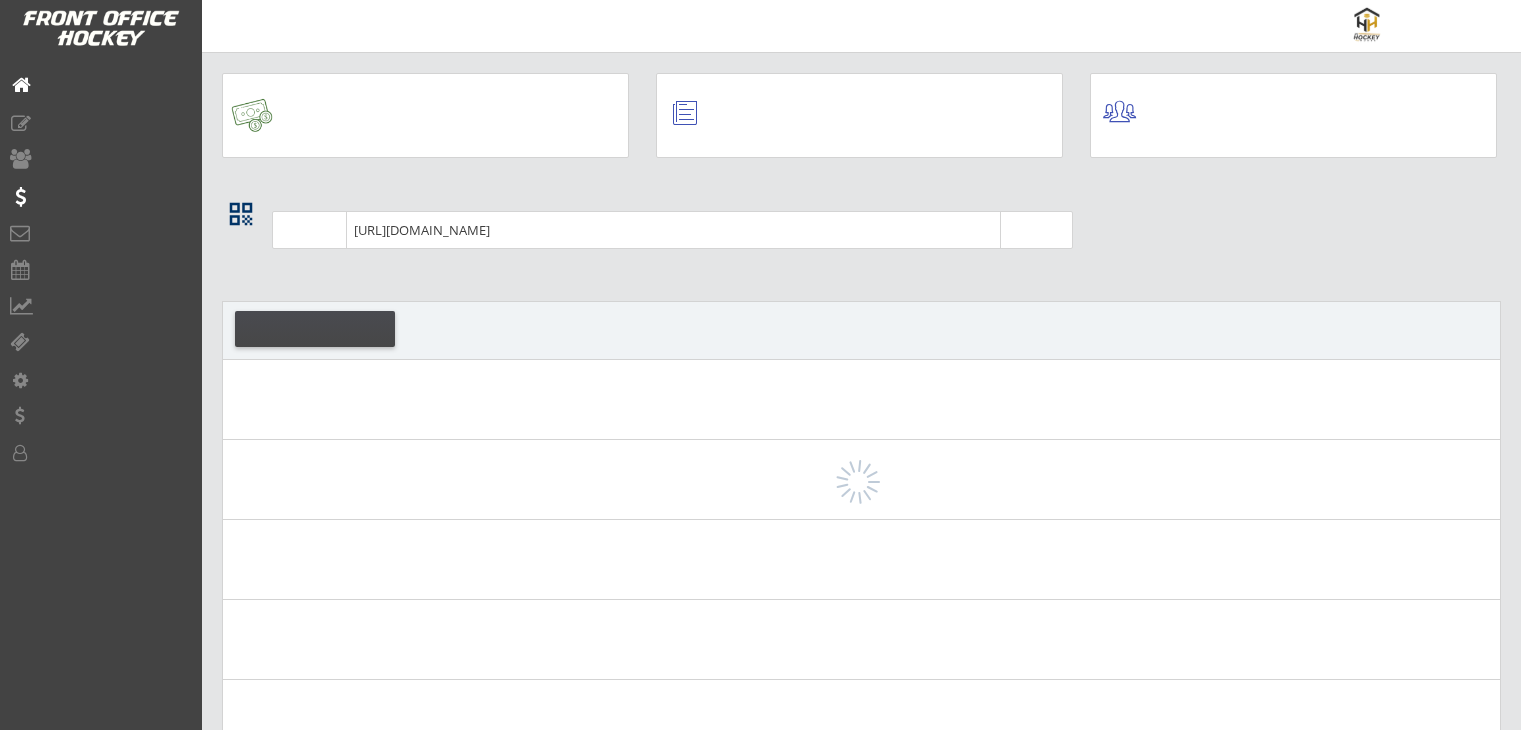 scroll, scrollTop: 0, scrollLeft: 0, axis: both 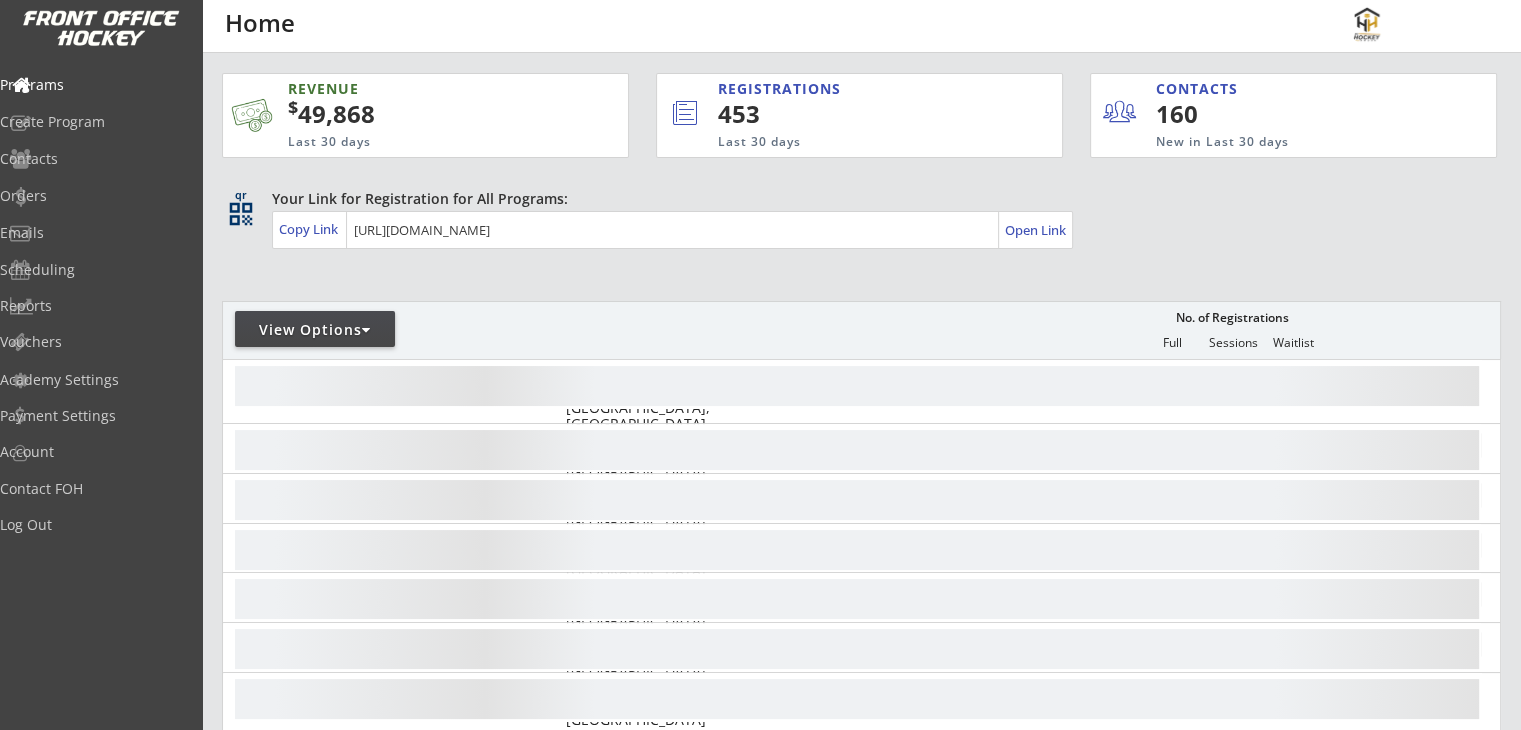 click on "Orders" at bounding box center (95, 196) 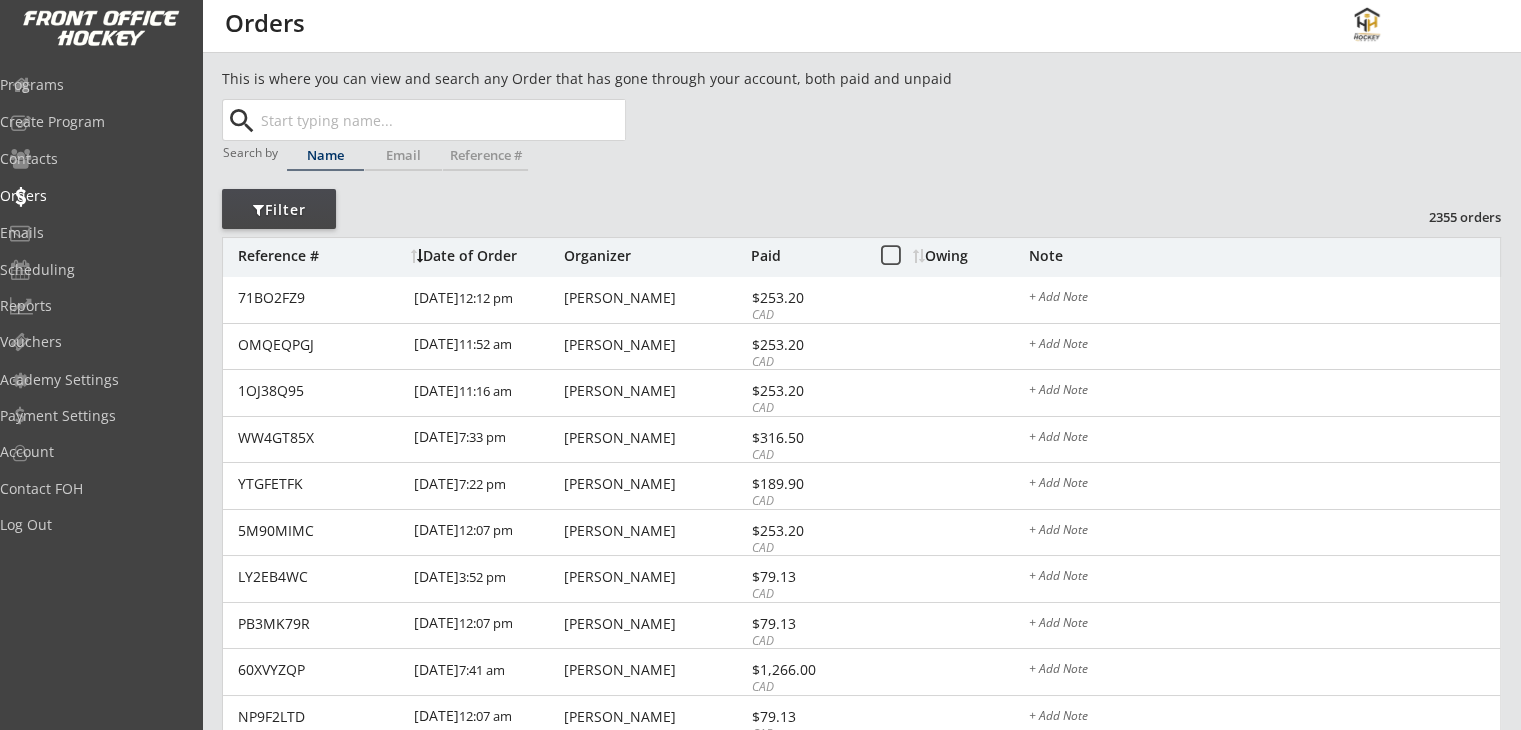 click on "Filter" at bounding box center (279, 210) 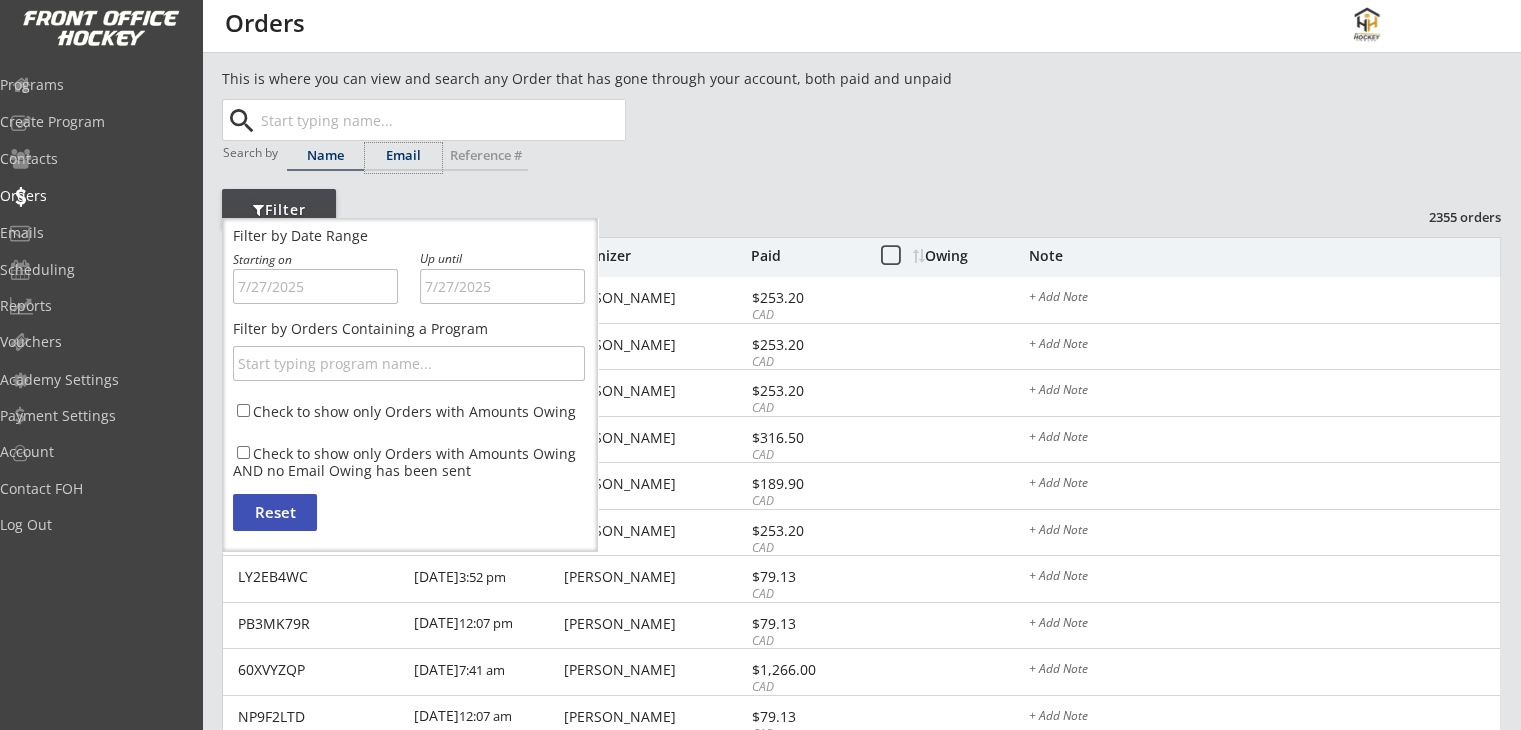 click on "Email" at bounding box center (403, 155) 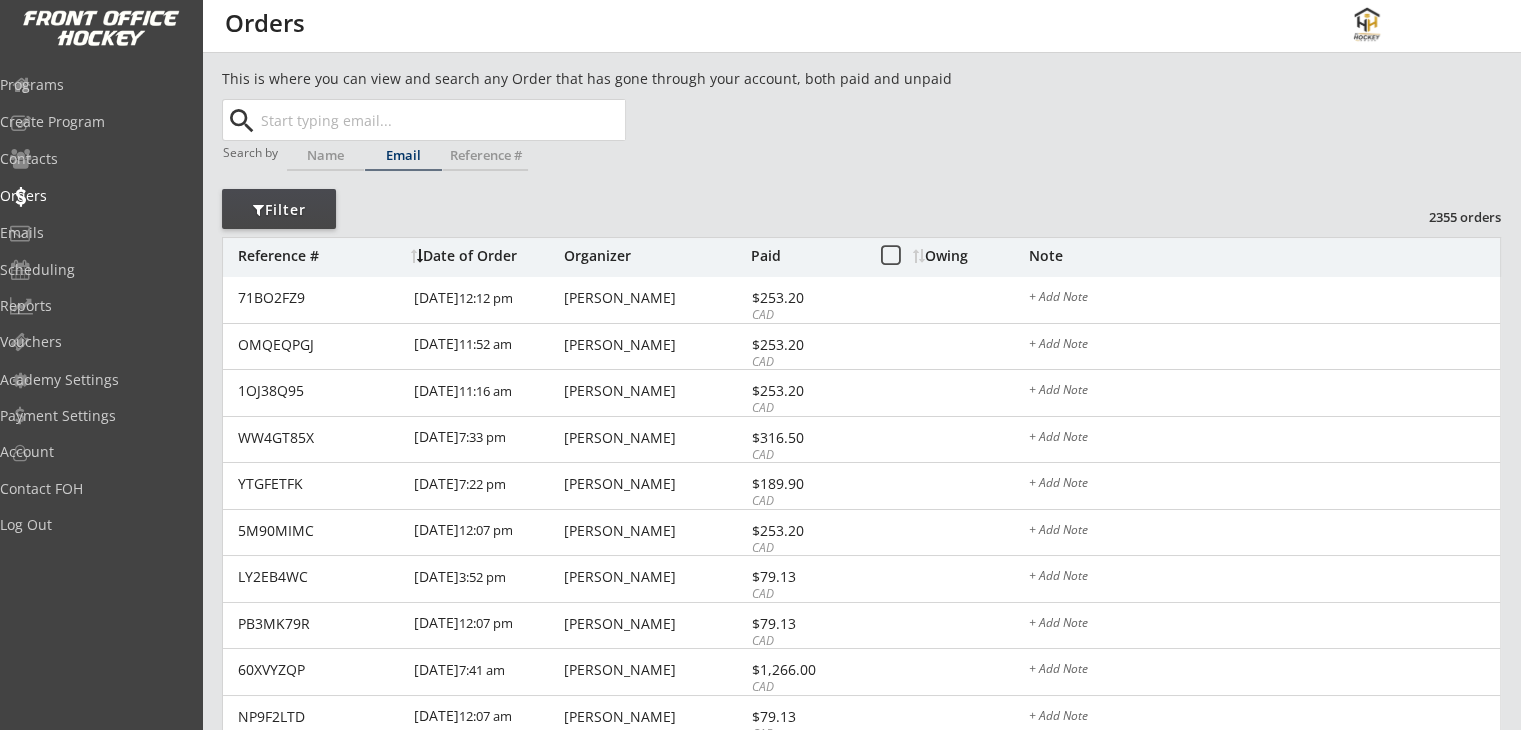click at bounding box center (441, 120) 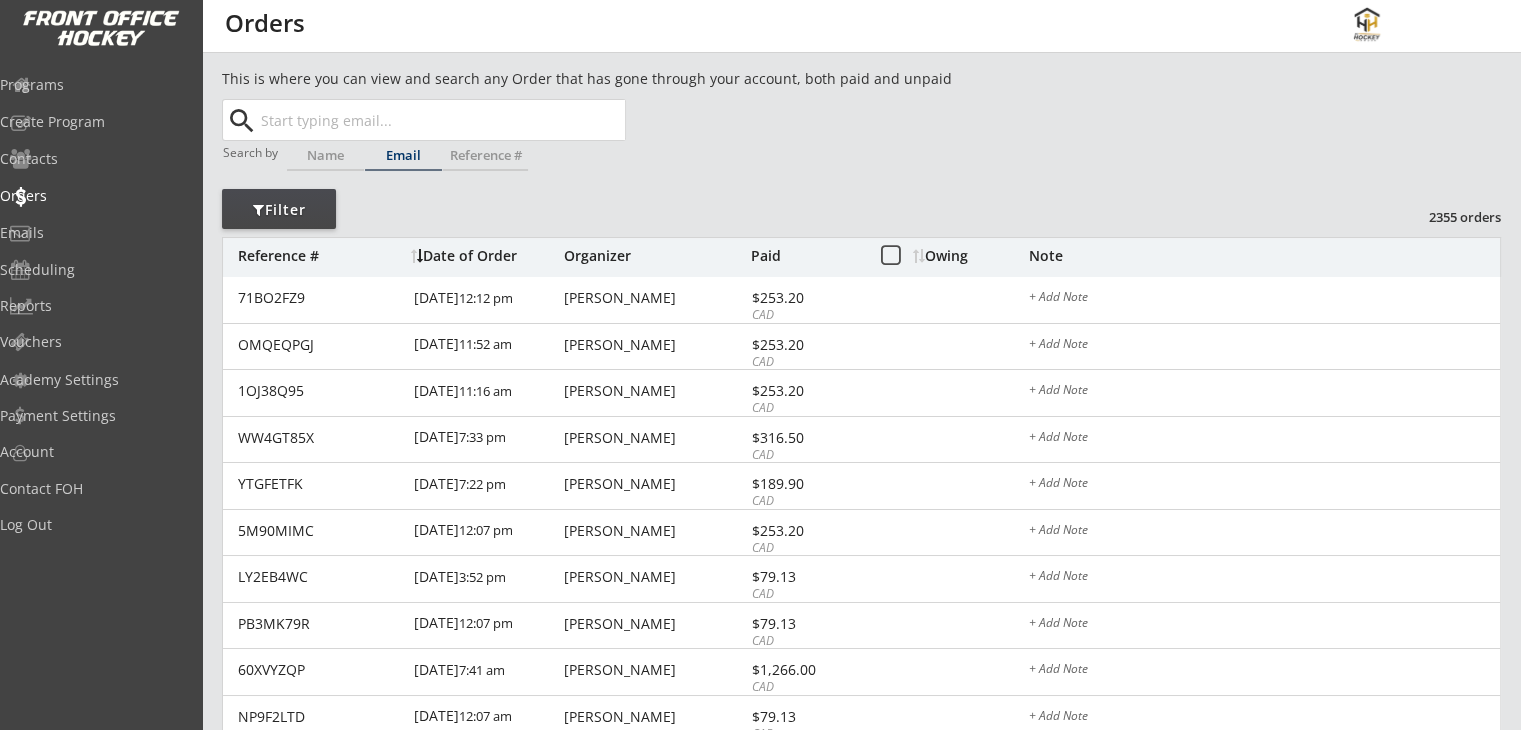 paste on "[EMAIL_ADDRESS][PERSON_NAME][DOMAIN_NAME]" 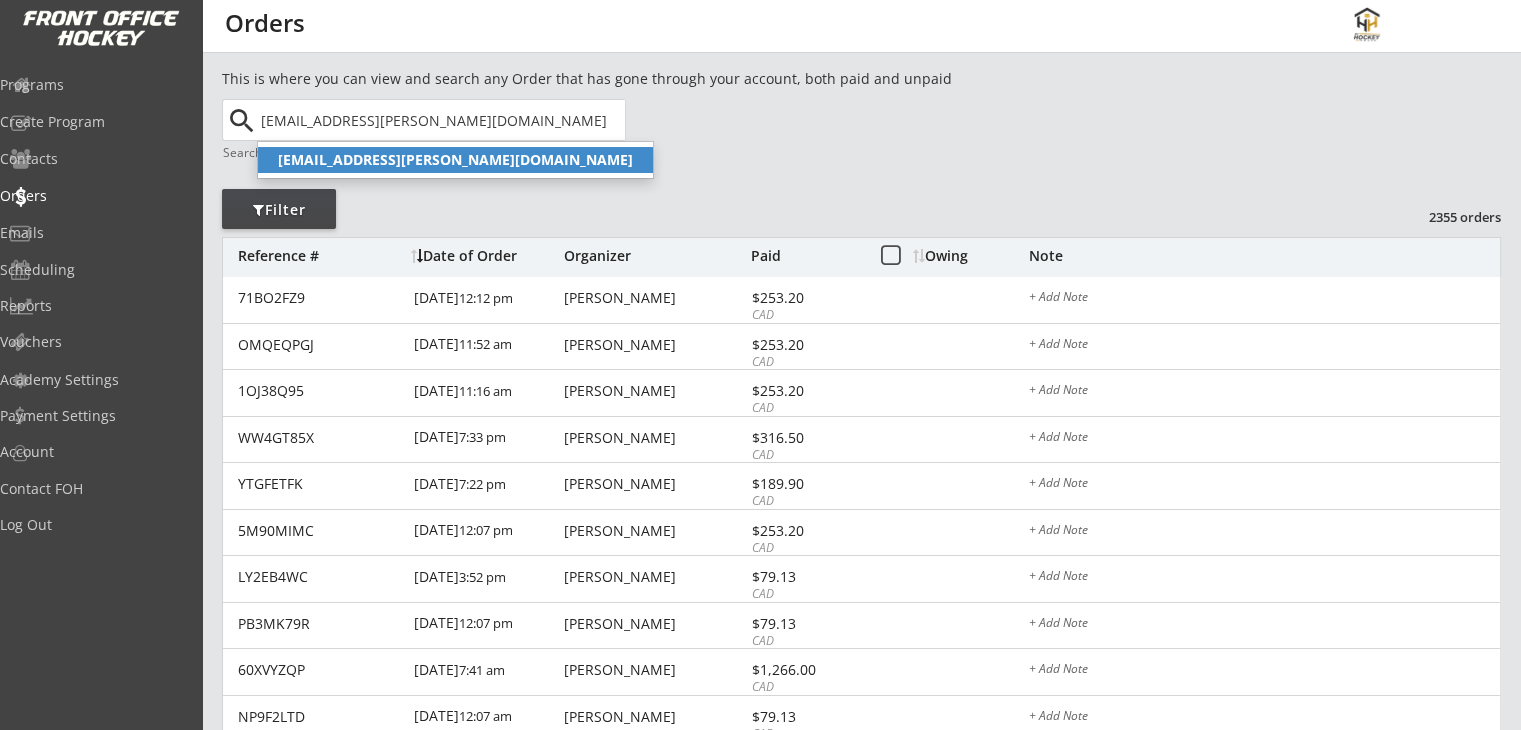click on "[EMAIL_ADDRESS][PERSON_NAME][DOMAIN_NAME]" 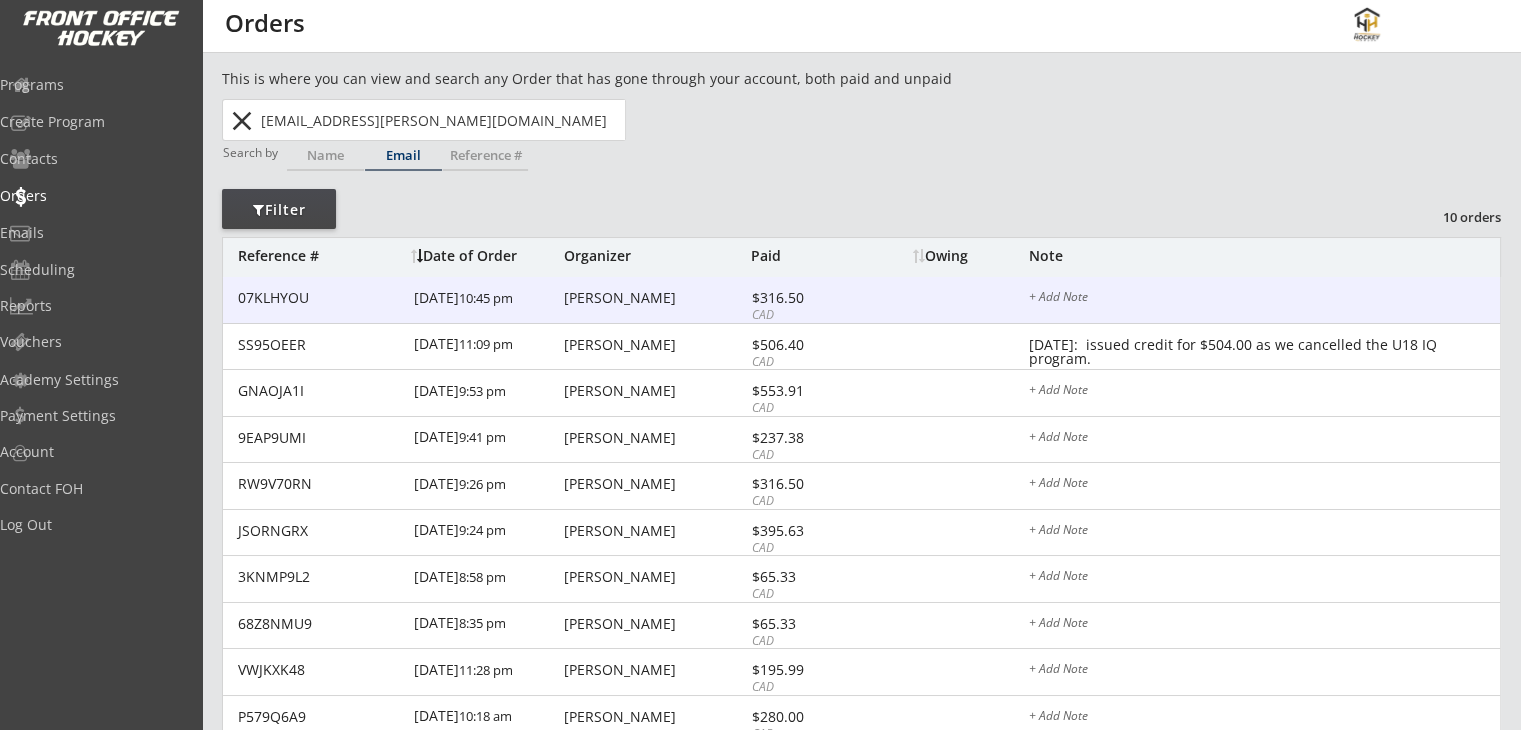 type on "[EMAIL_ADDRESS][PERSON_NAME][DOMAIN_NAME]" 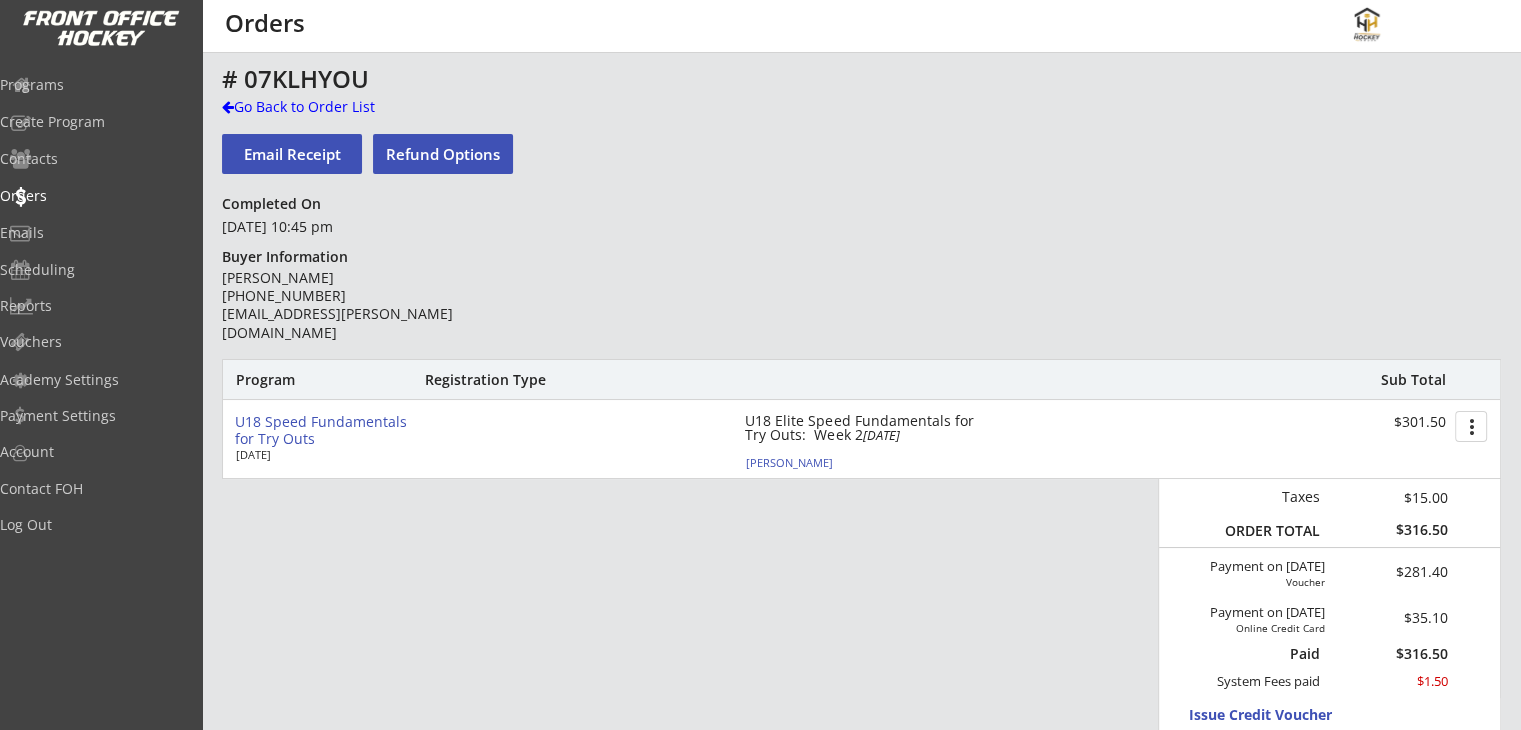 scroll, scrollTop: 0, scrollLeft: 0, axis: both 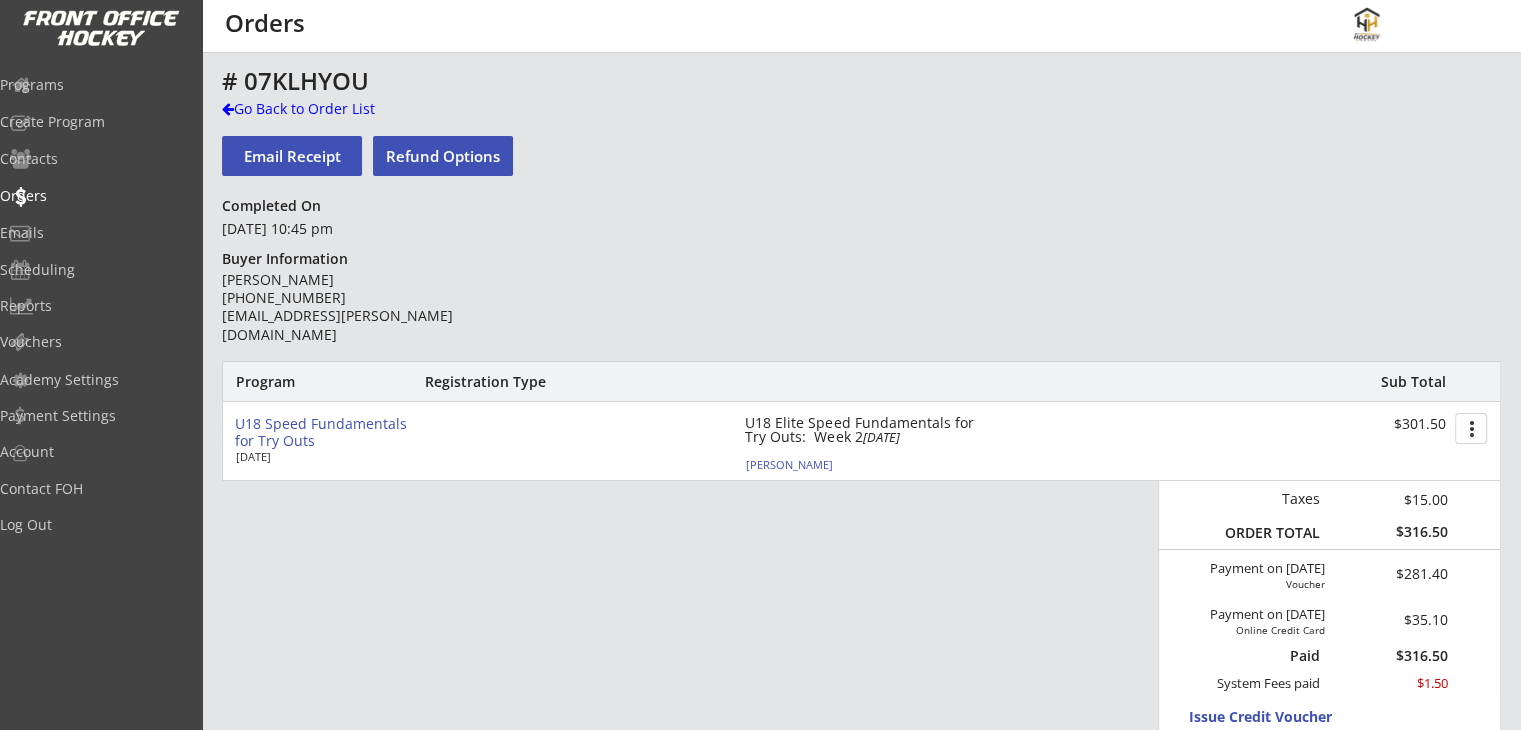 click on "U18 Speed Fundamentals for Try Outs" at bounding box center [321, 433] 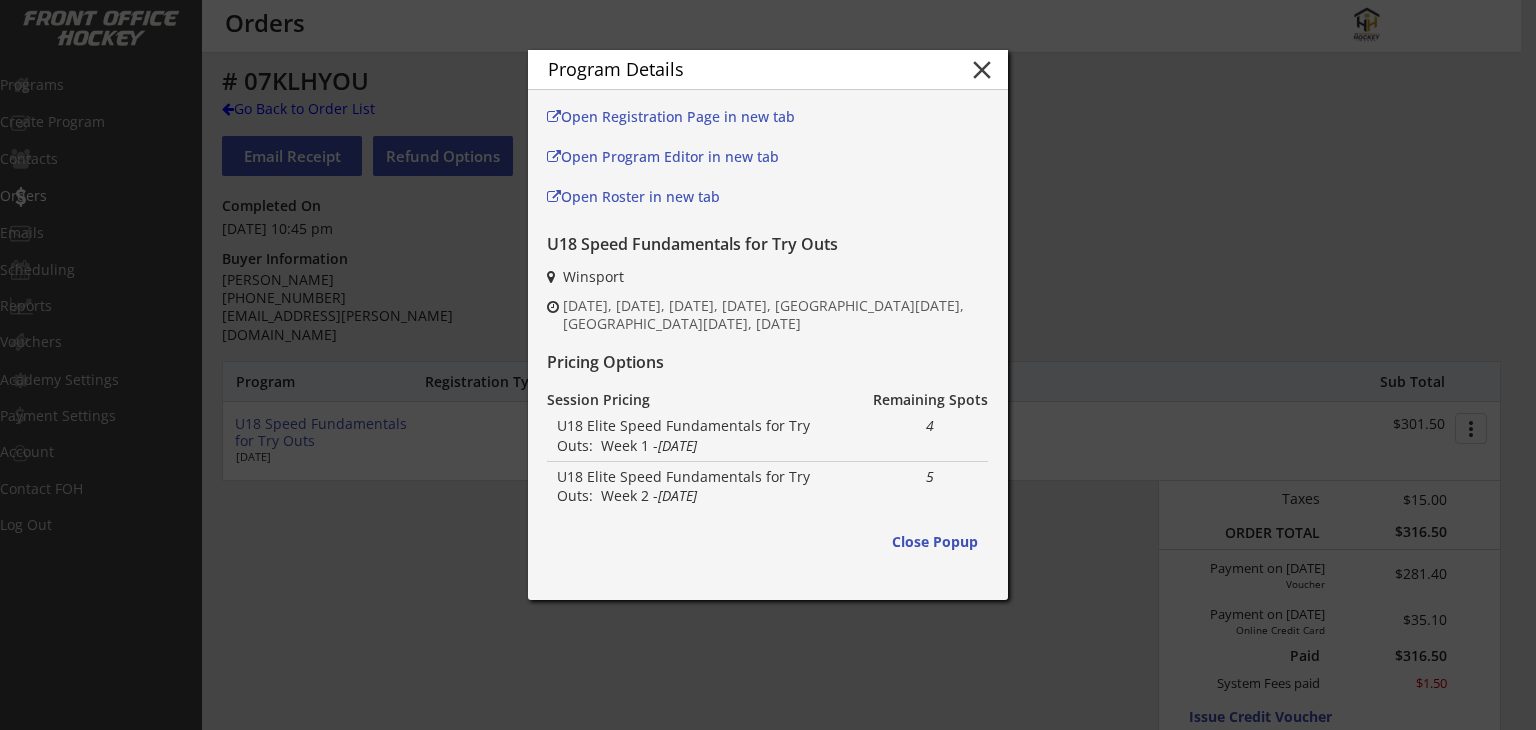 click on "close" at bounding box center (982, 70) 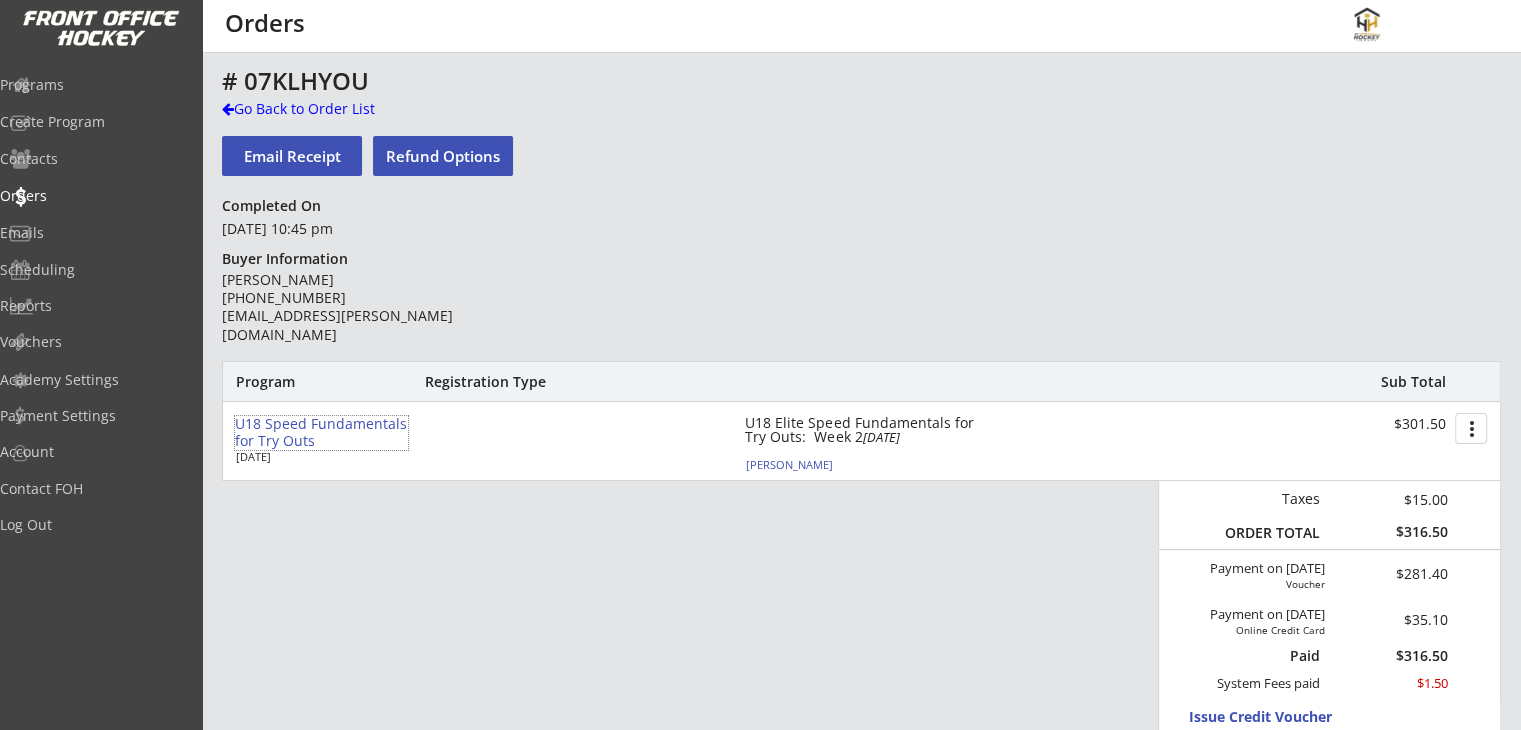click on "U18 Speed Fundamentals for Try Outs" at bounding box center [321, 433] 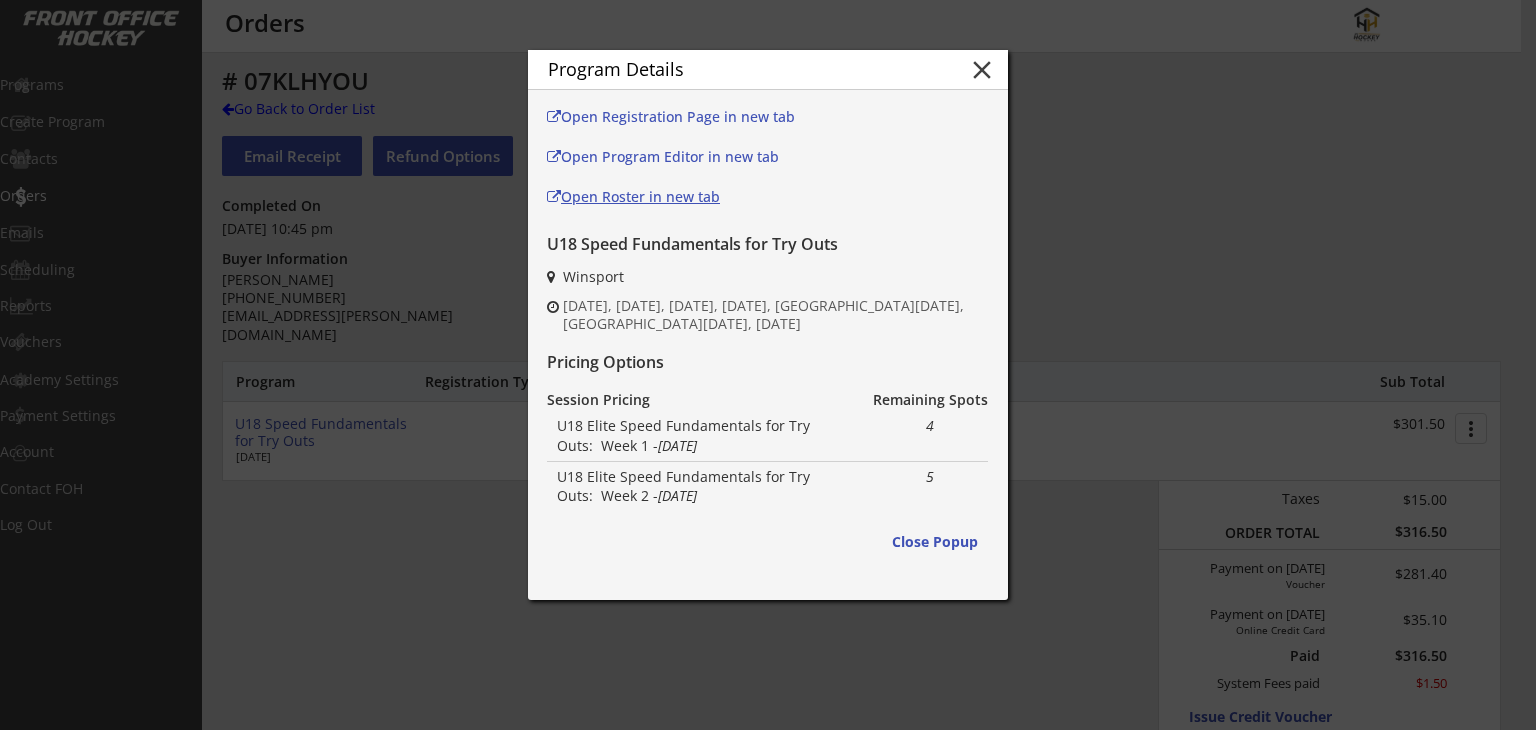click on "Open Roster in new tab" at bounding box center (679, 197) 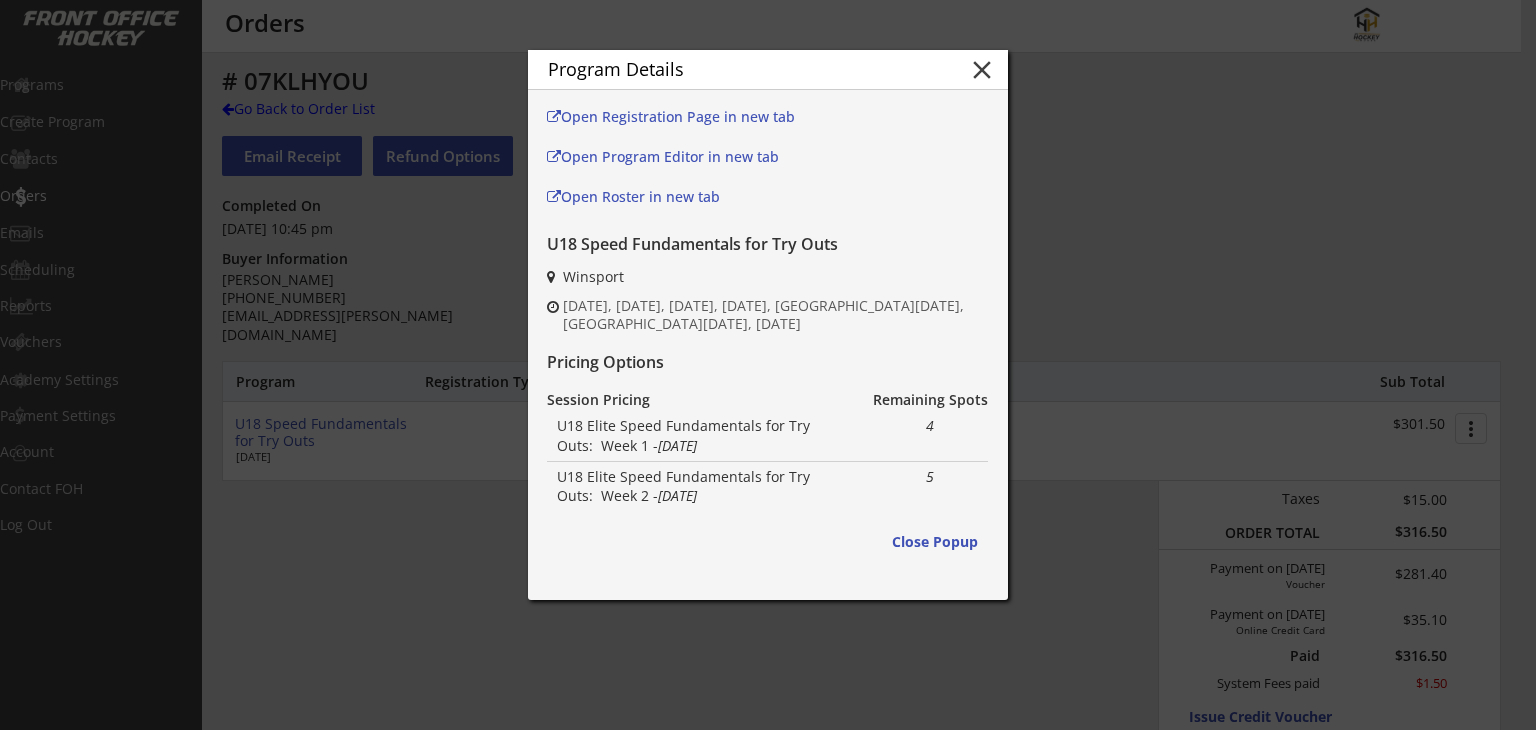 click on "close" at bounding box center (982, 70) 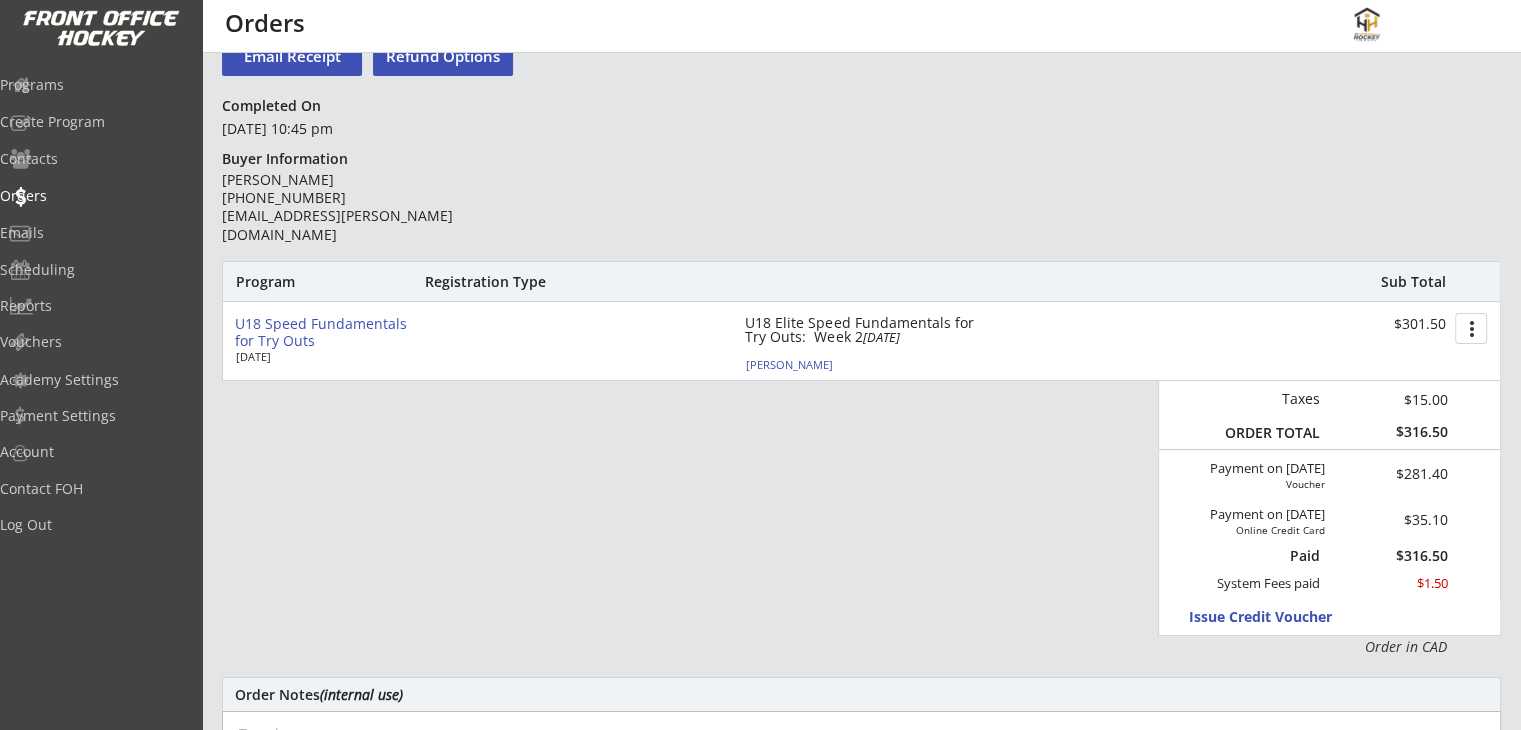 scroll, scrollTop: 0, scrollLeft: 0, axis: both 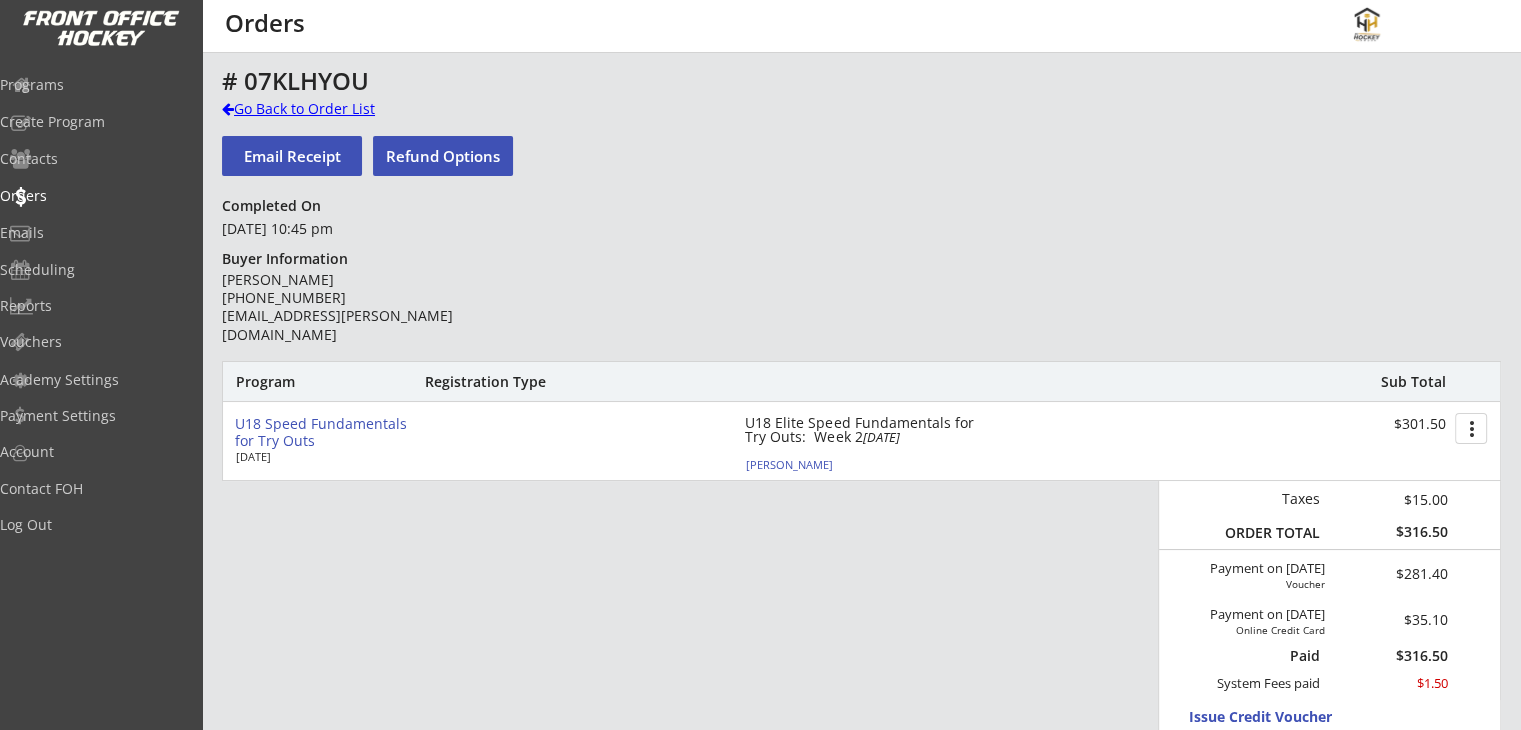 click on "Go Back to Order List" at bounding box center [325, 109] 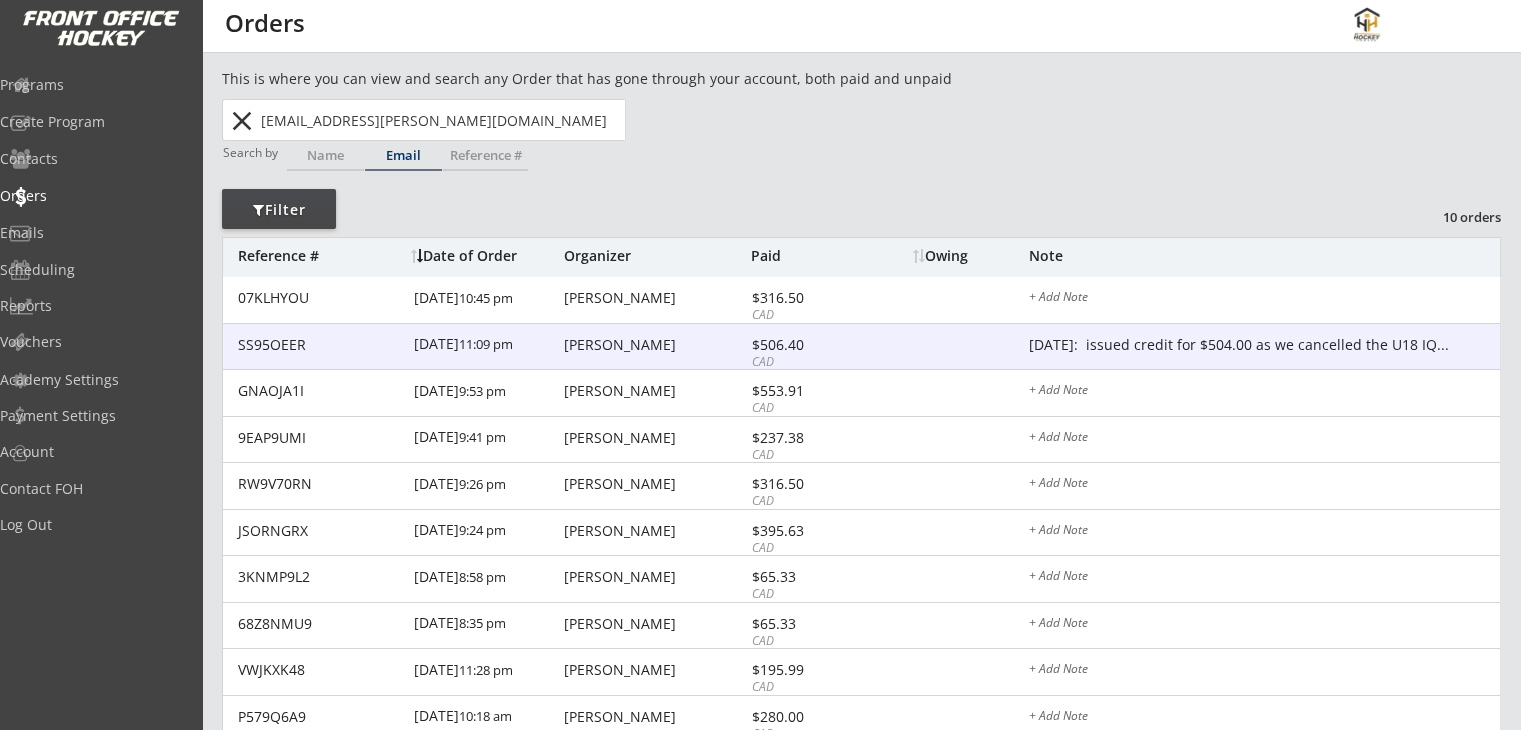 click on "CAD" at bounding box center (805, 362) 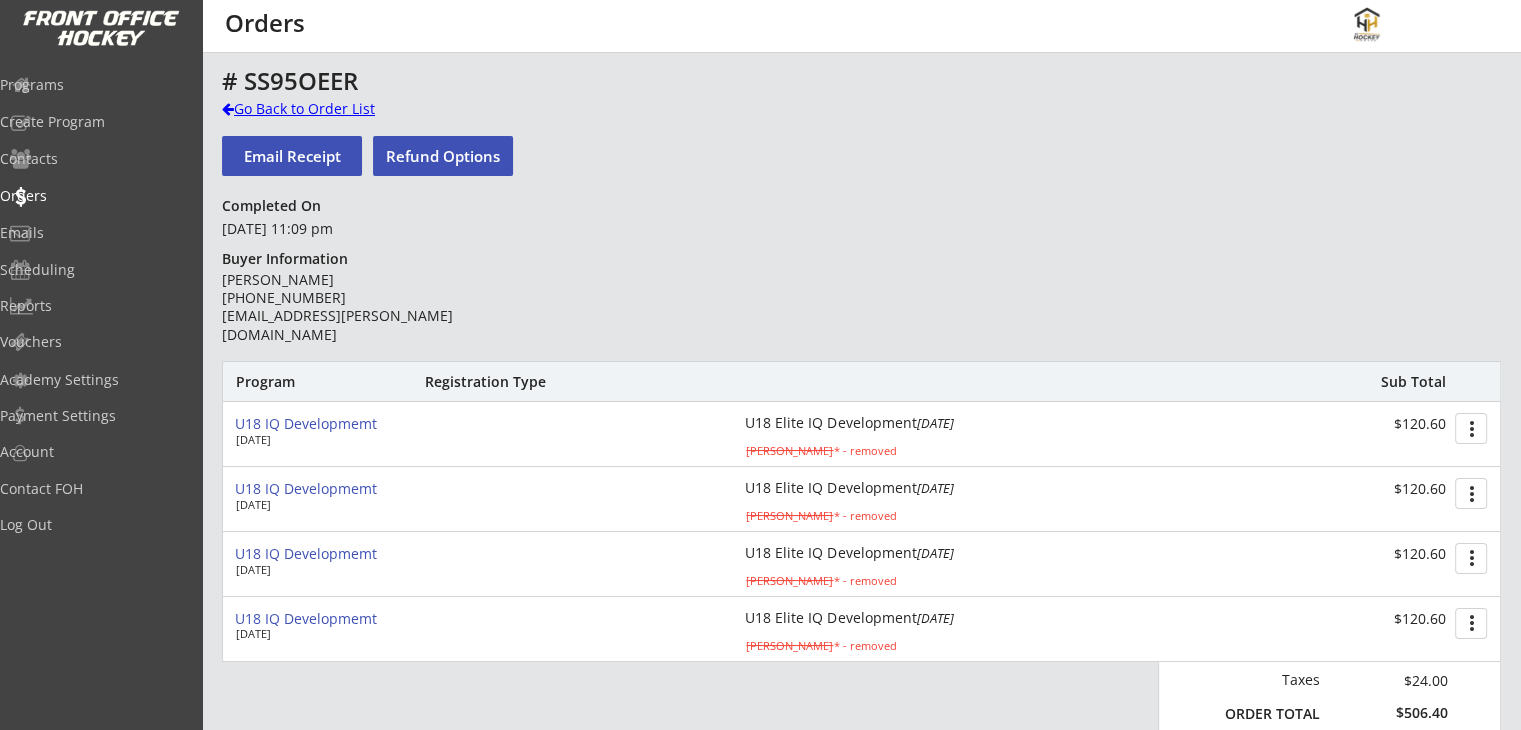 click on "Go Back to Order List" at bounding box center (325, 109) 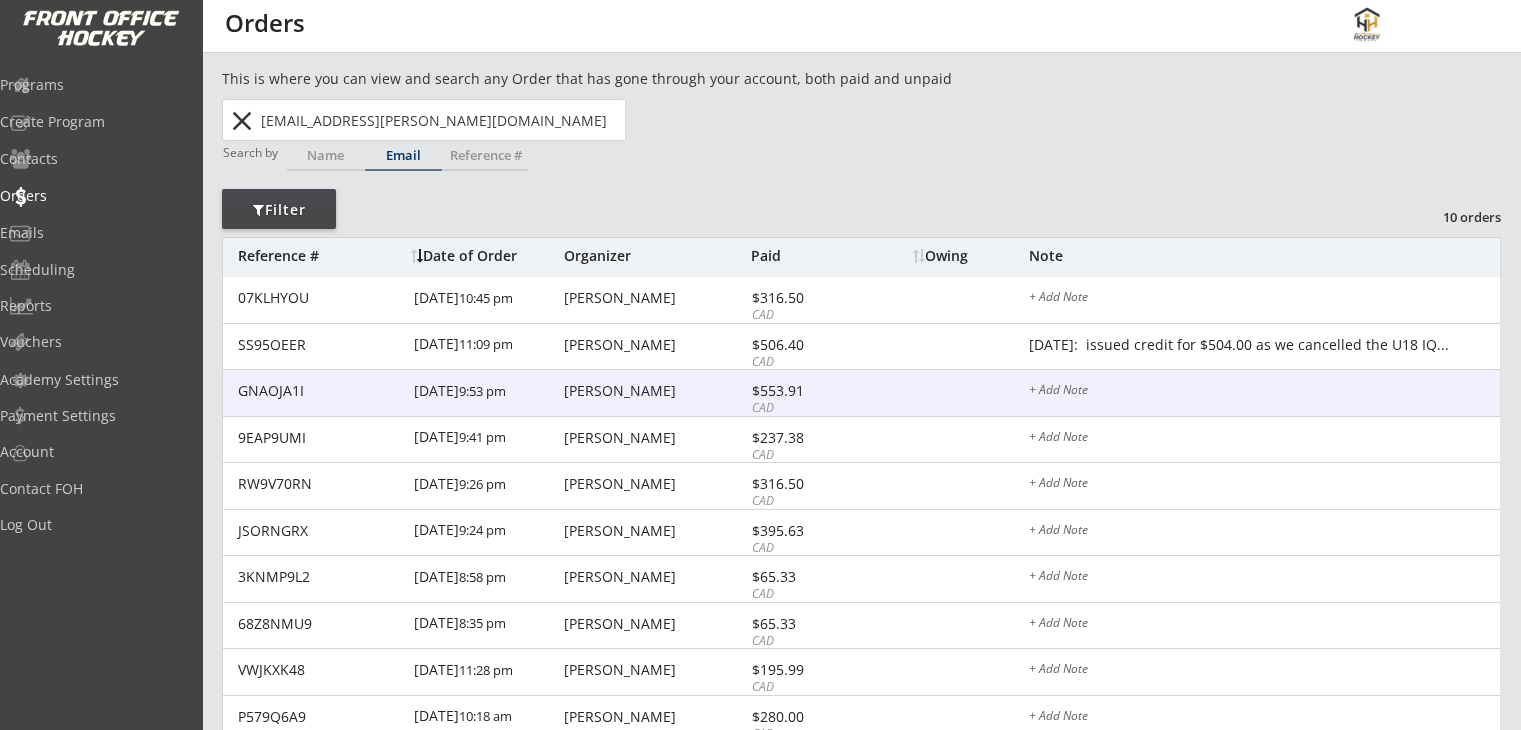 click on "$553.91" at bounding box center (805, 391) 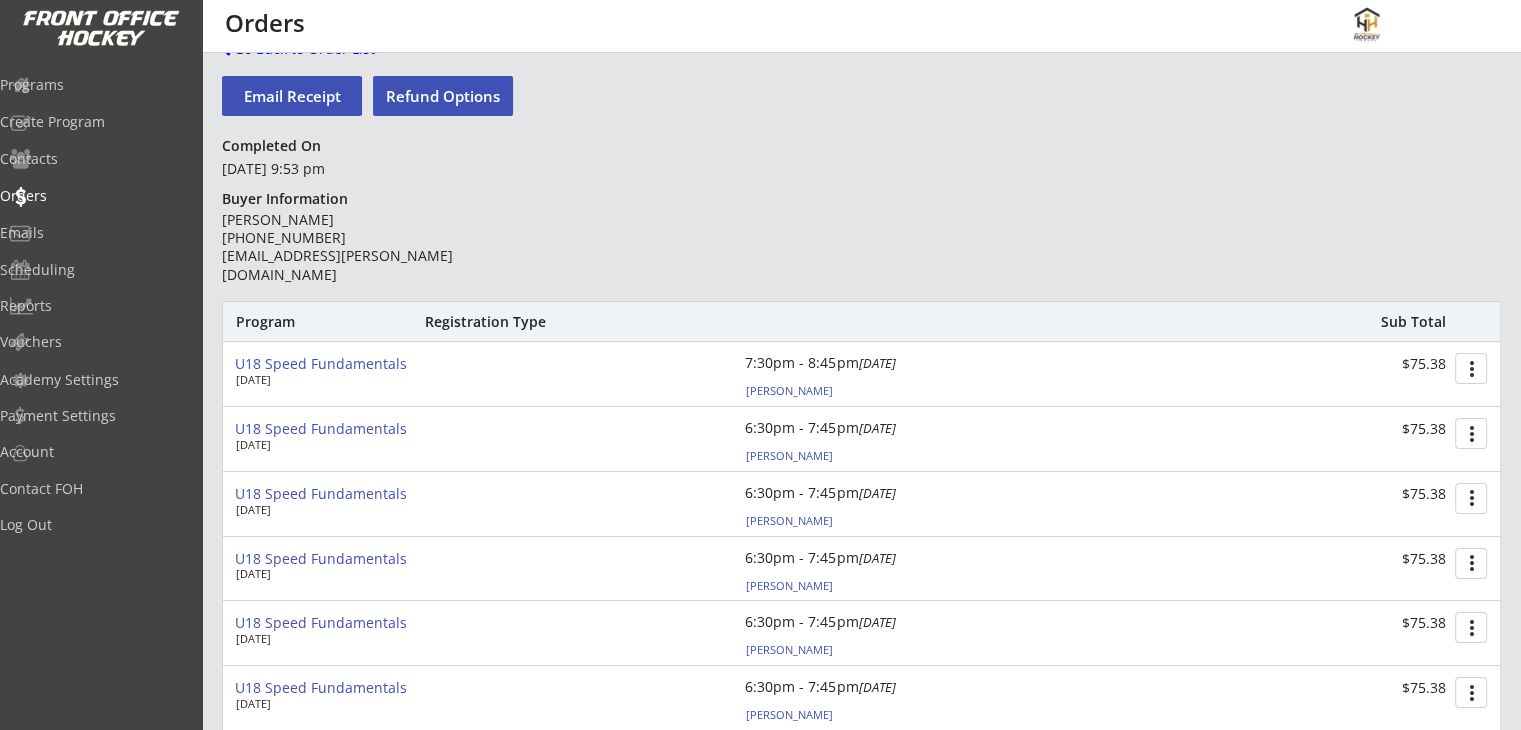 scroll, scrollTop: 0, scrollLeft: 0, axis: both 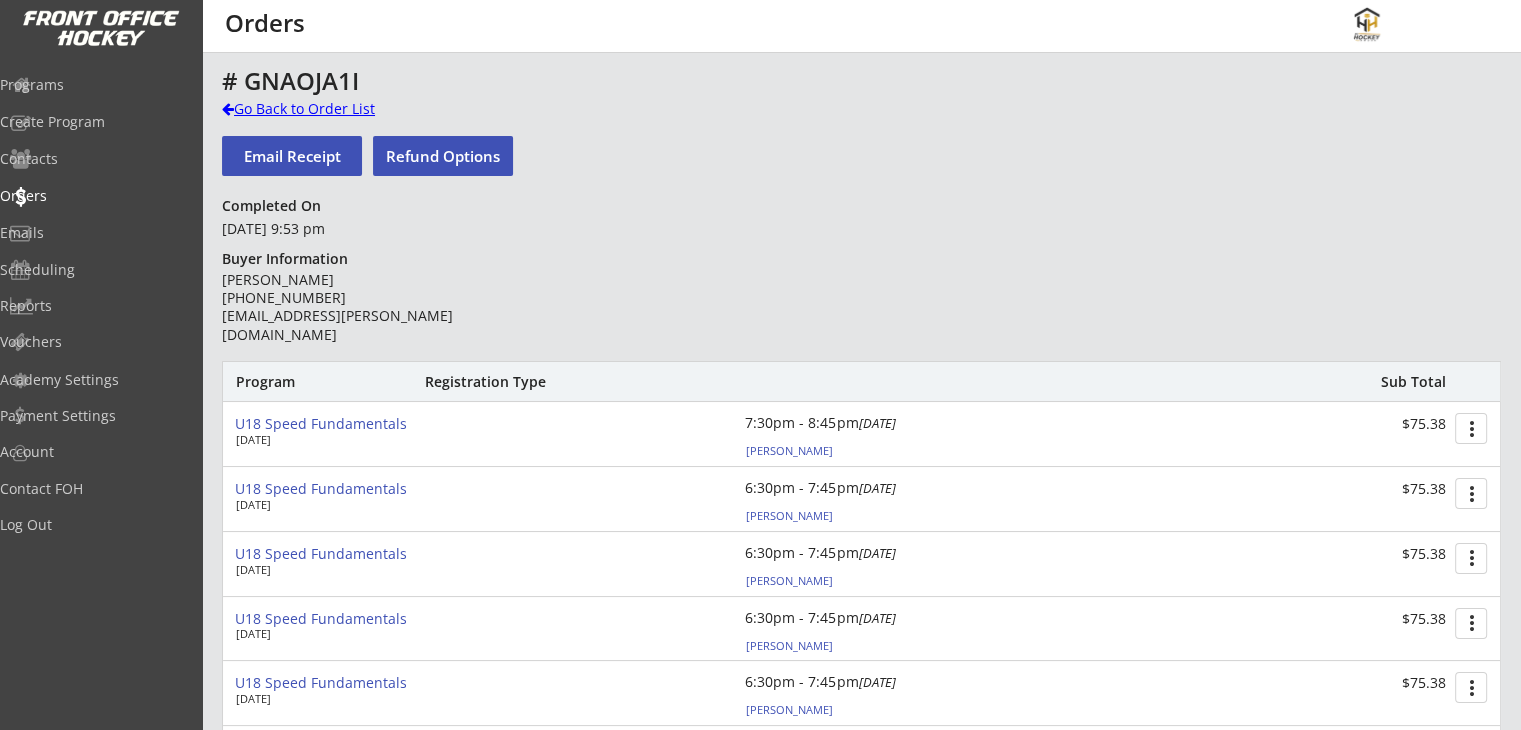 click on "Go Back to Order List" at bounding box center (325, 109) 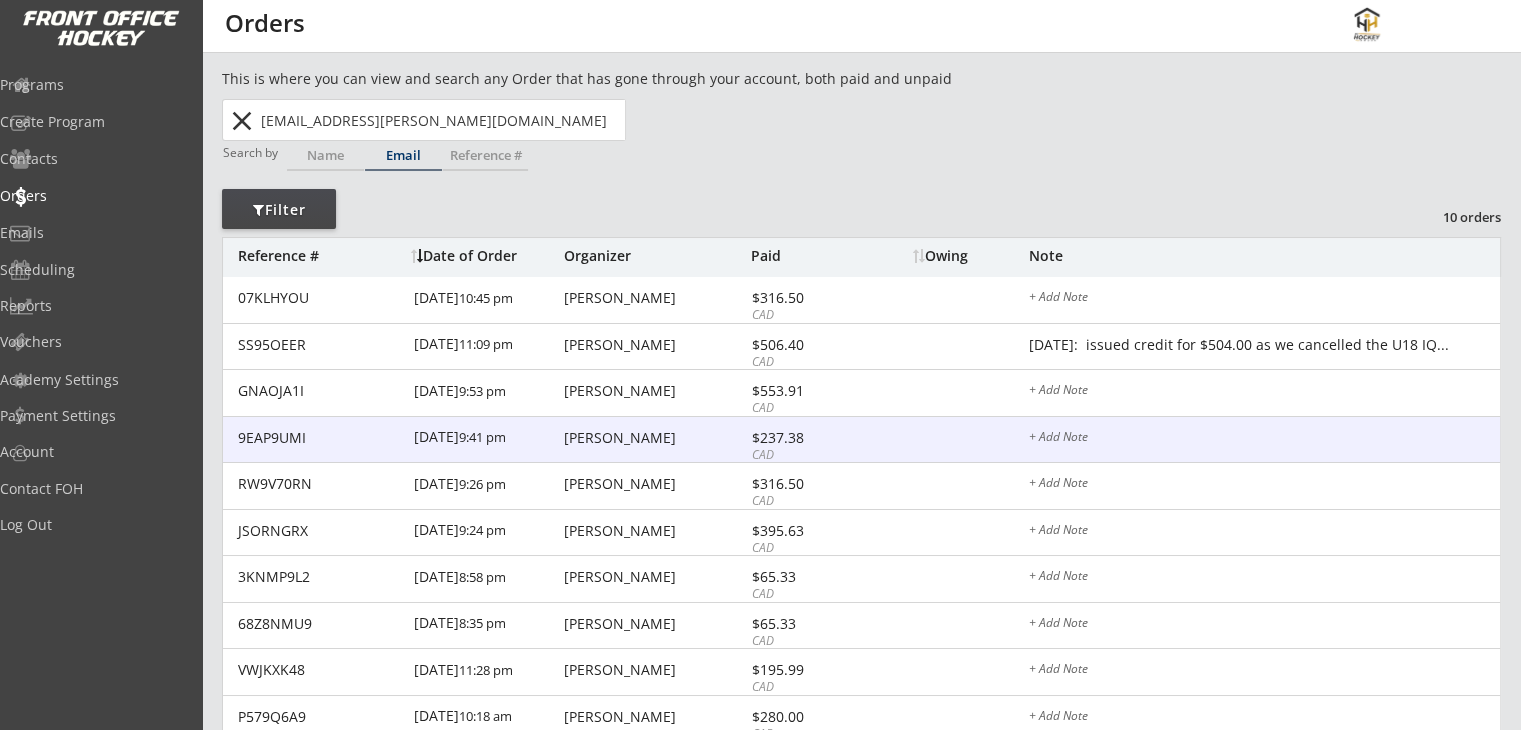 click on "Jim Carney" at bounding box center (655, 438) 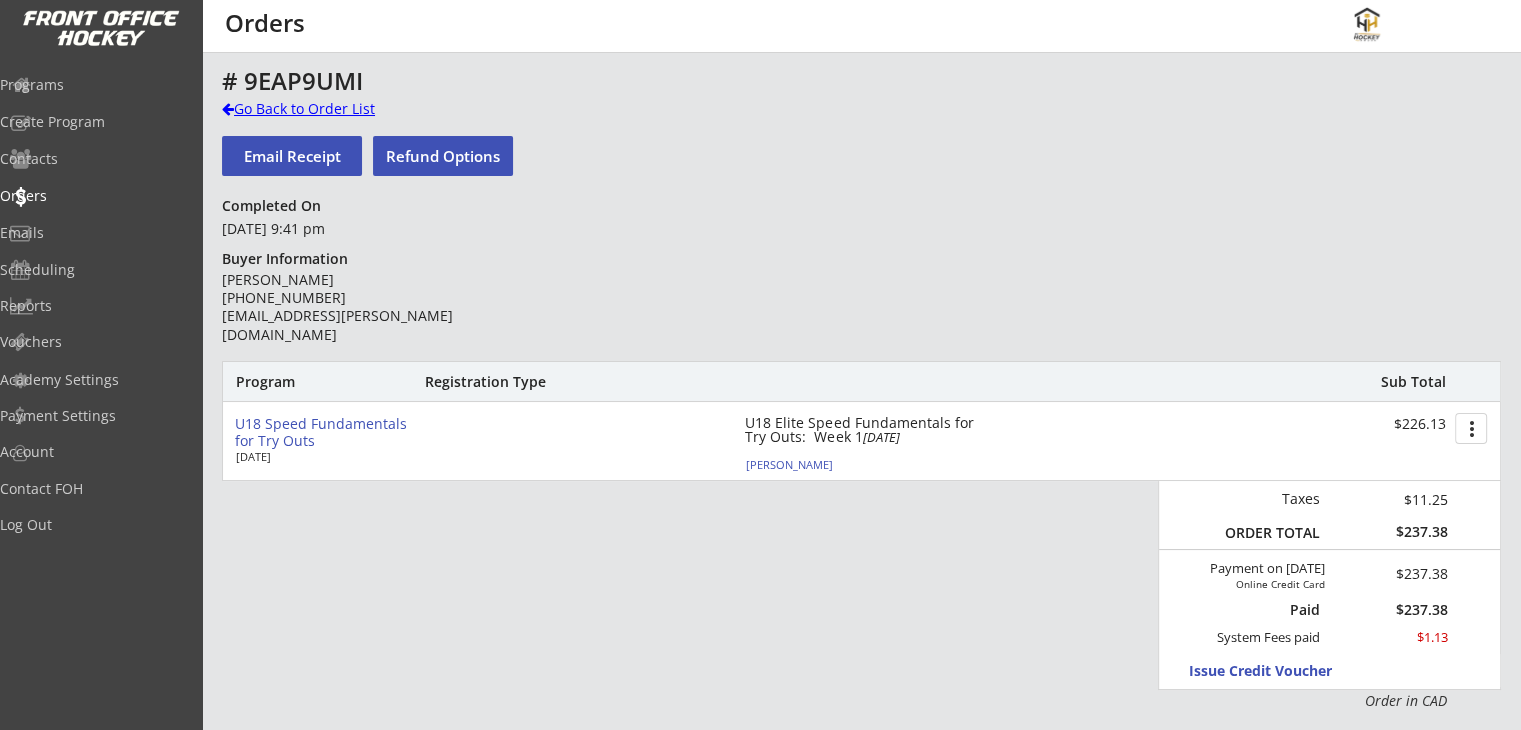 click on "Go Back to Order List" at bounding box center [325, 109] 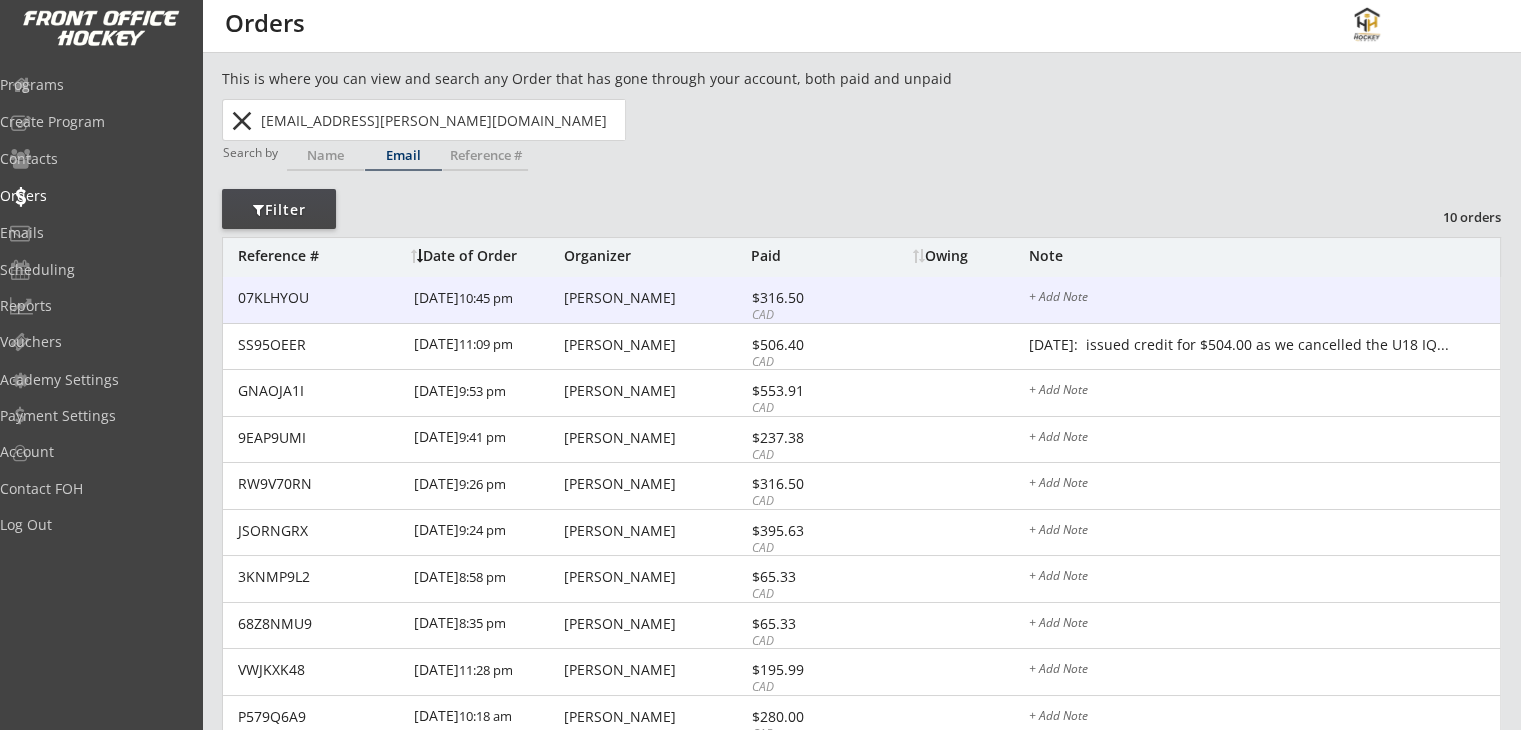 click on "07KLHYOU 6/28/25
10:45 pm Jim Carney $316.50 CAD + Add Note" at bounding box center [861, 300] 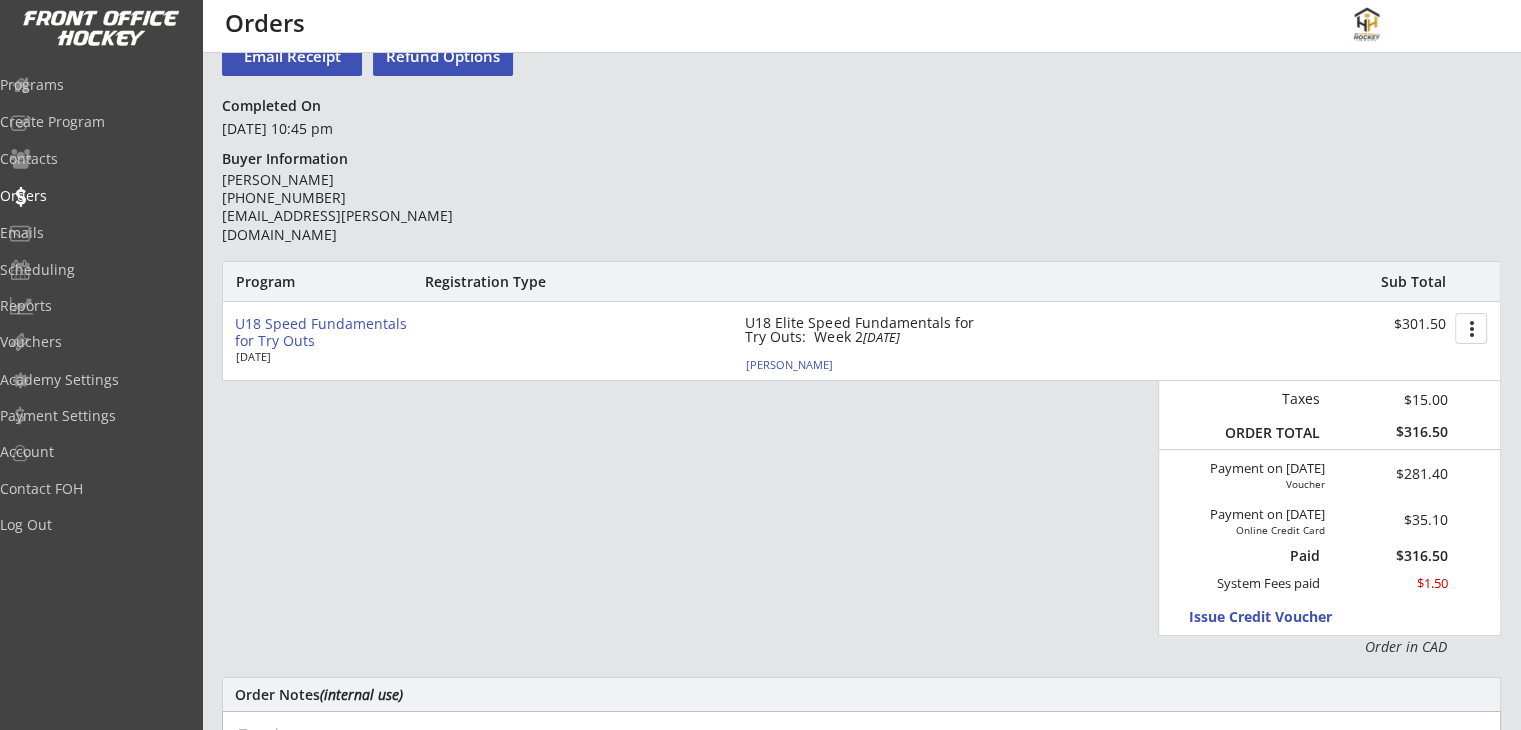 scroll, scrollTop: 200, scrollLeft: 0, axis: vertical 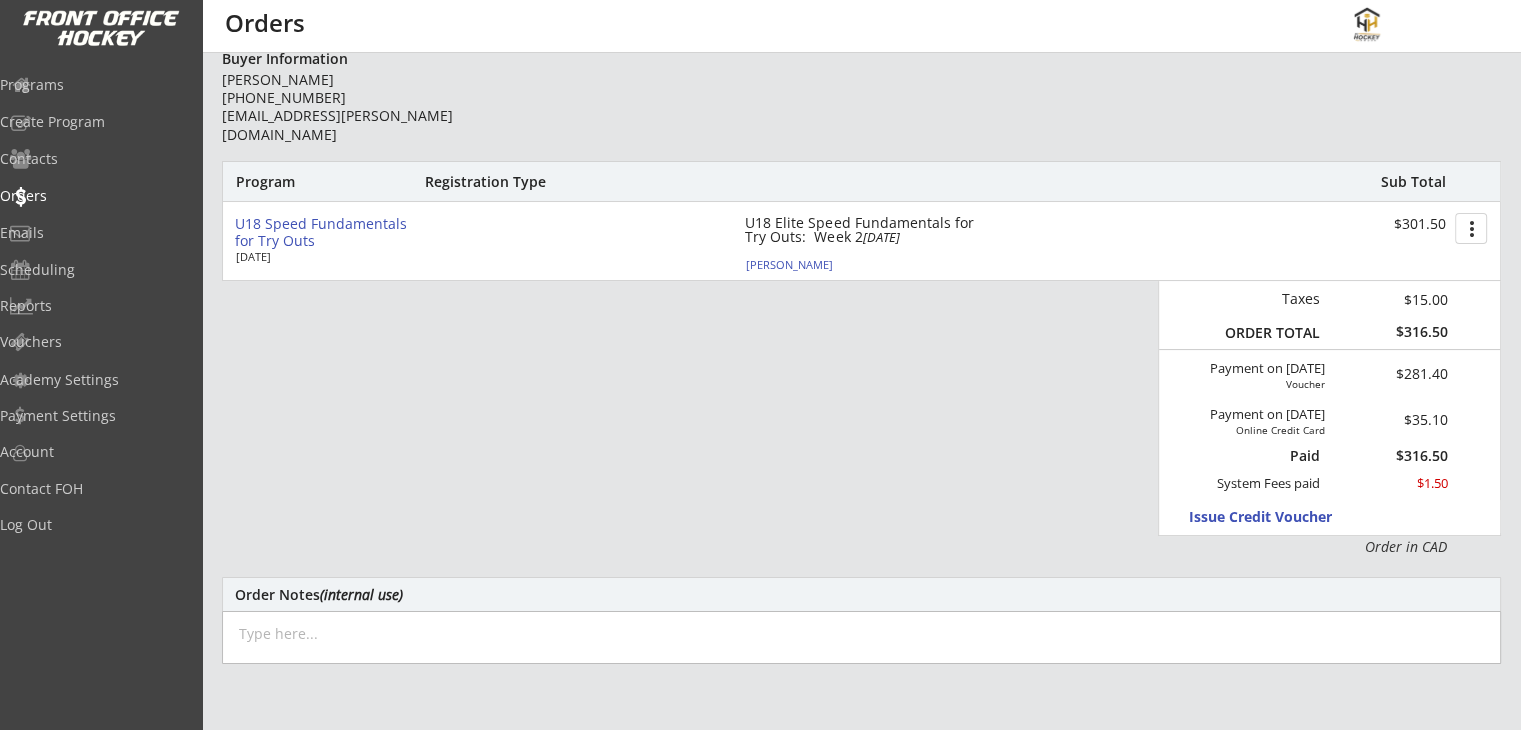 click at bounding box center (861, 637) 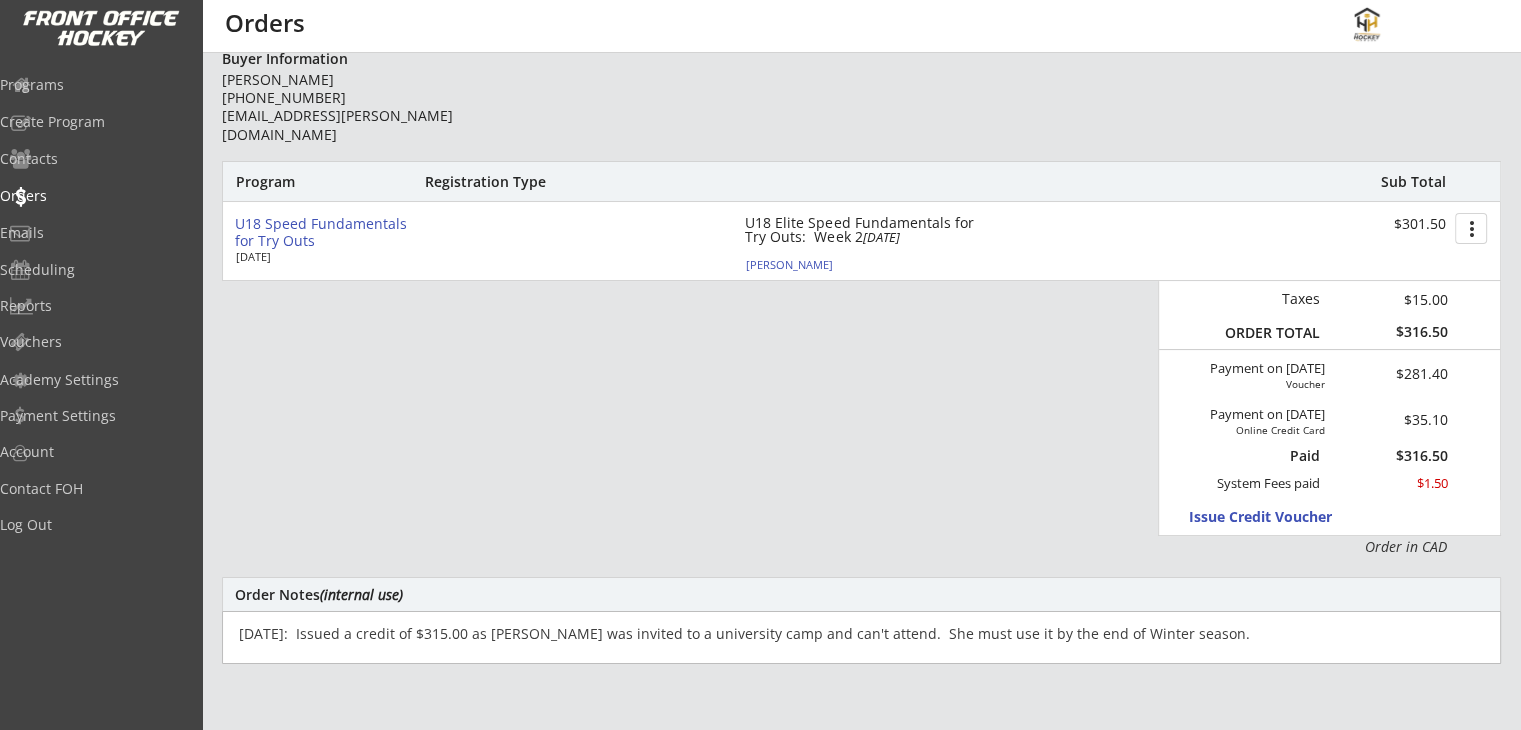 type on "July 27/25:  Issued a credit of $315.00 as Sarah was invited to a university camp and can't attend.  She must use it by the end of Winter season." 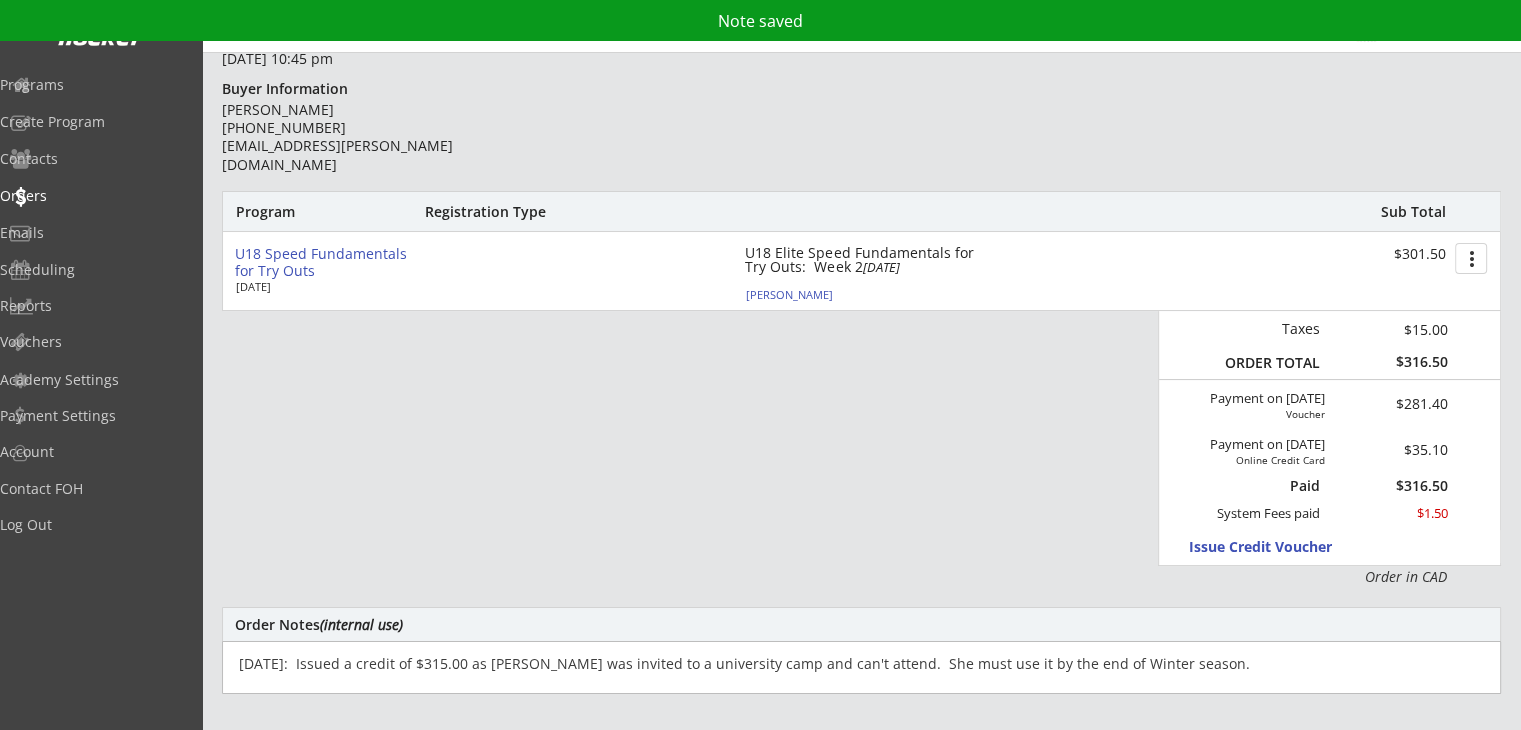 scroll, scrollTop: 200, scrollLeft: 0, axis: vertical 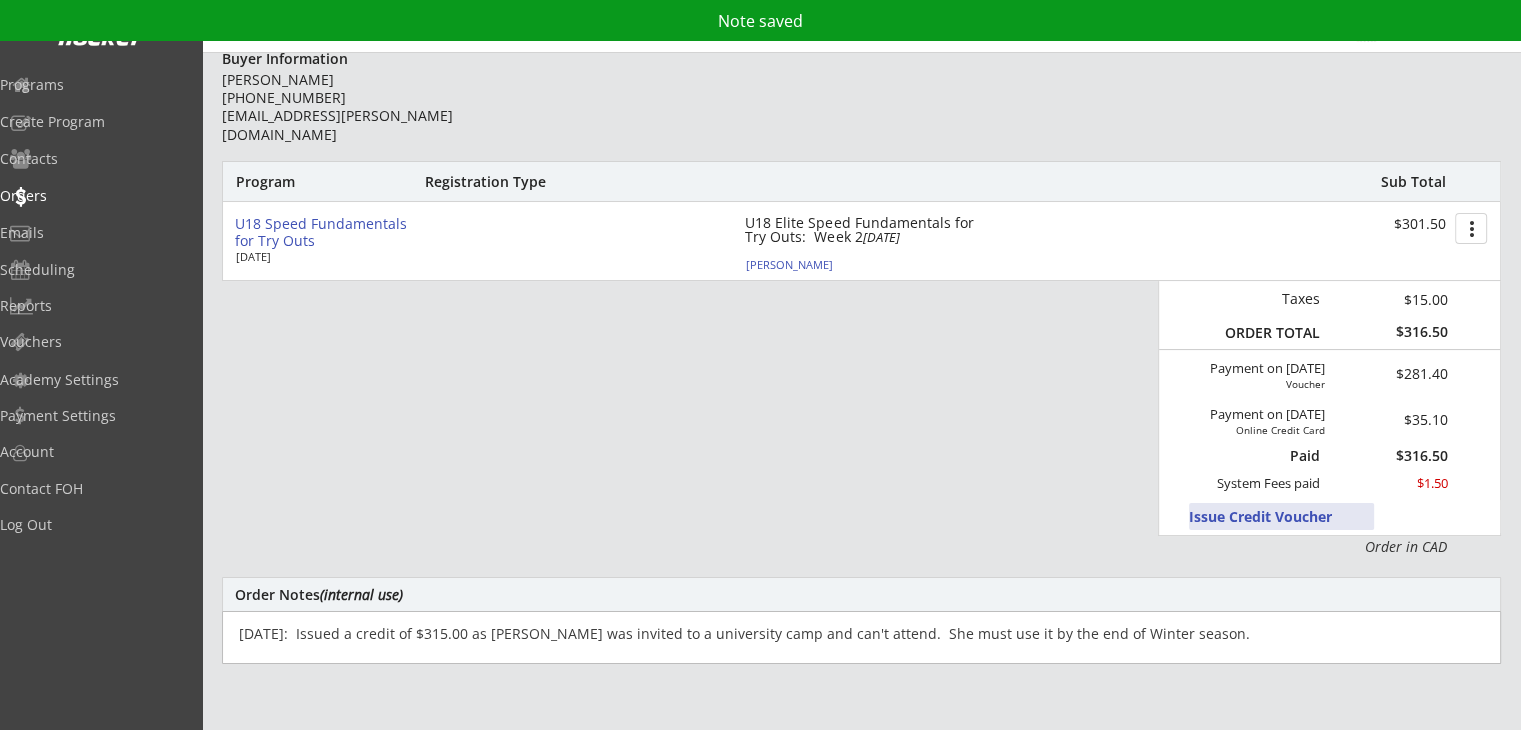 click on "Issue Credit Voucher" at bounding box center (1281, 516) 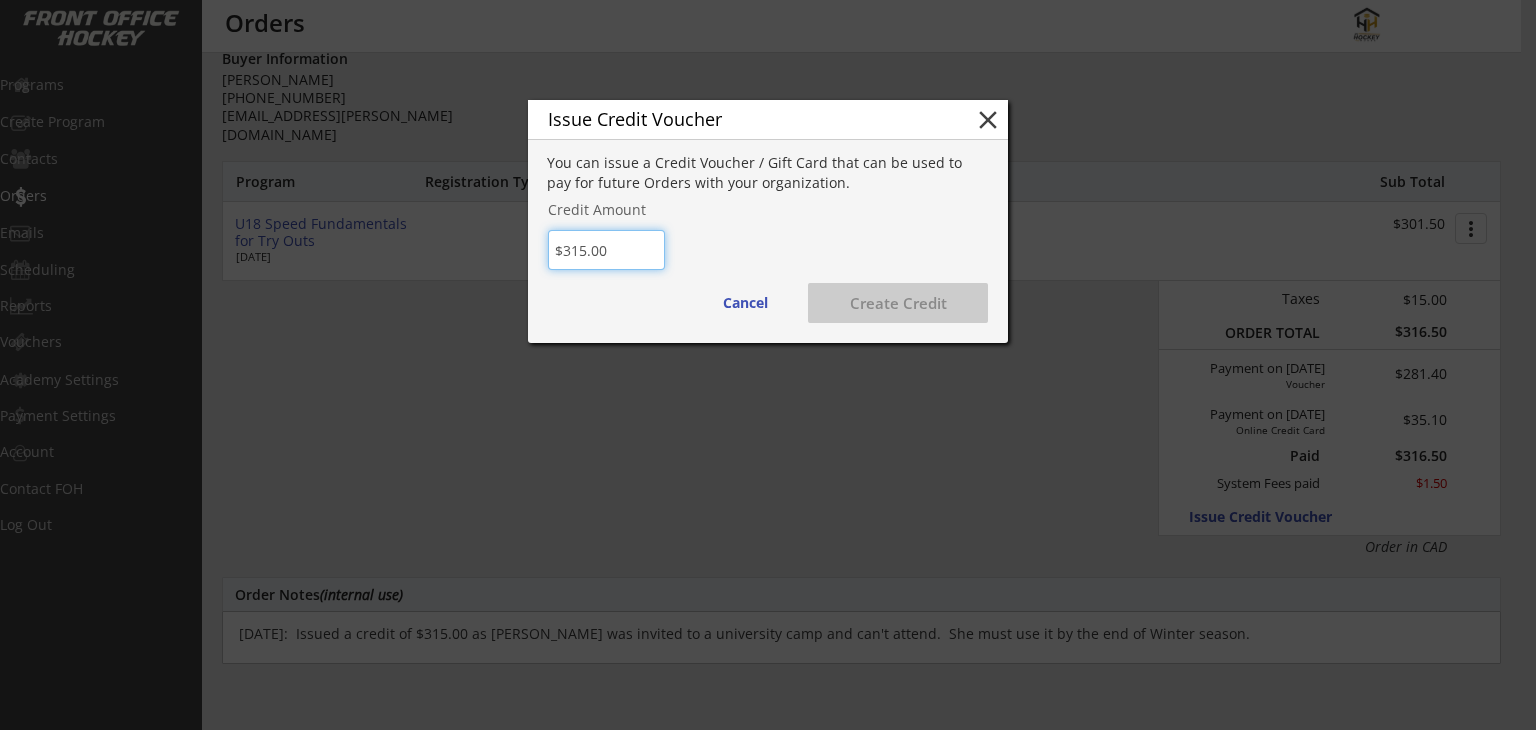 type on "$315.00" 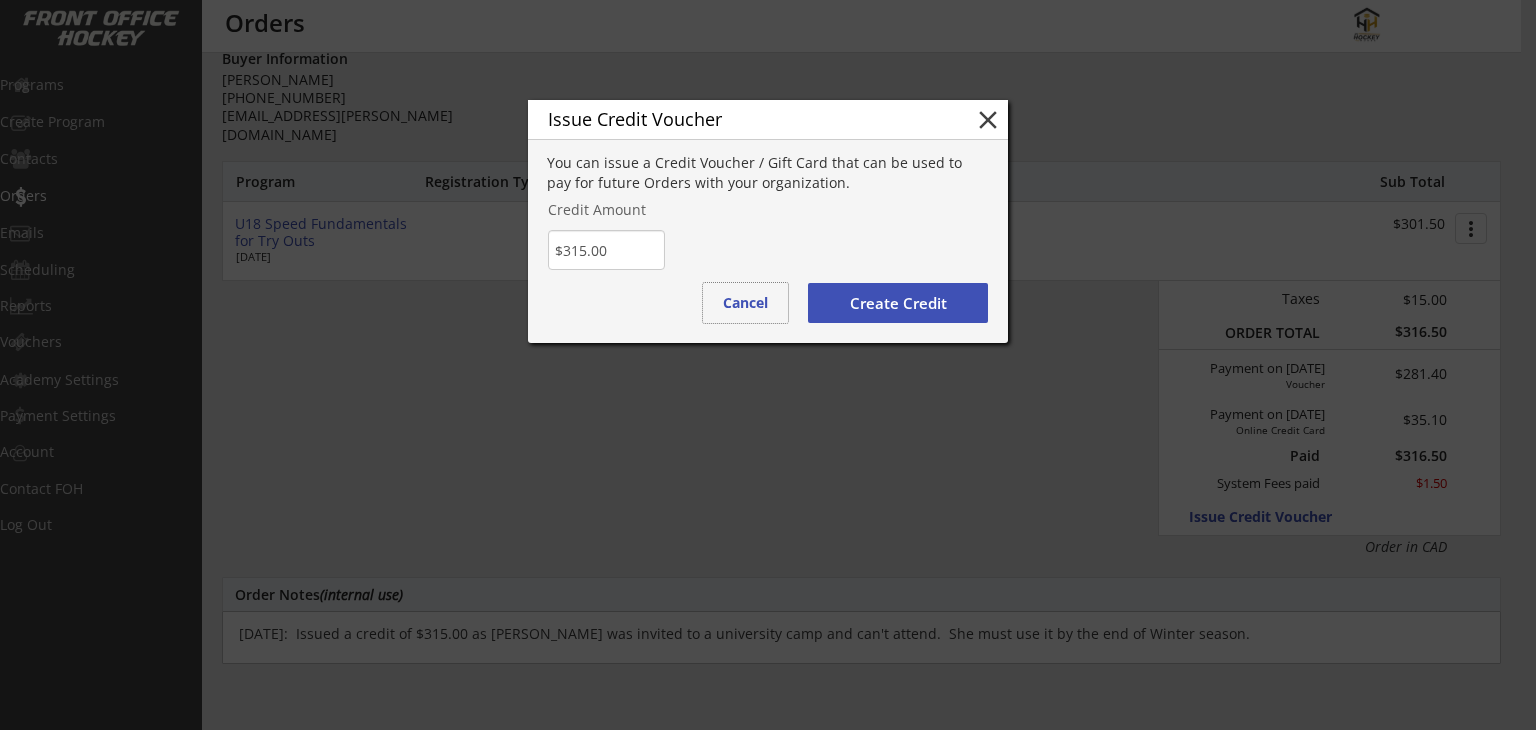 click on "Create Credit" at bounding box center [898, 303] 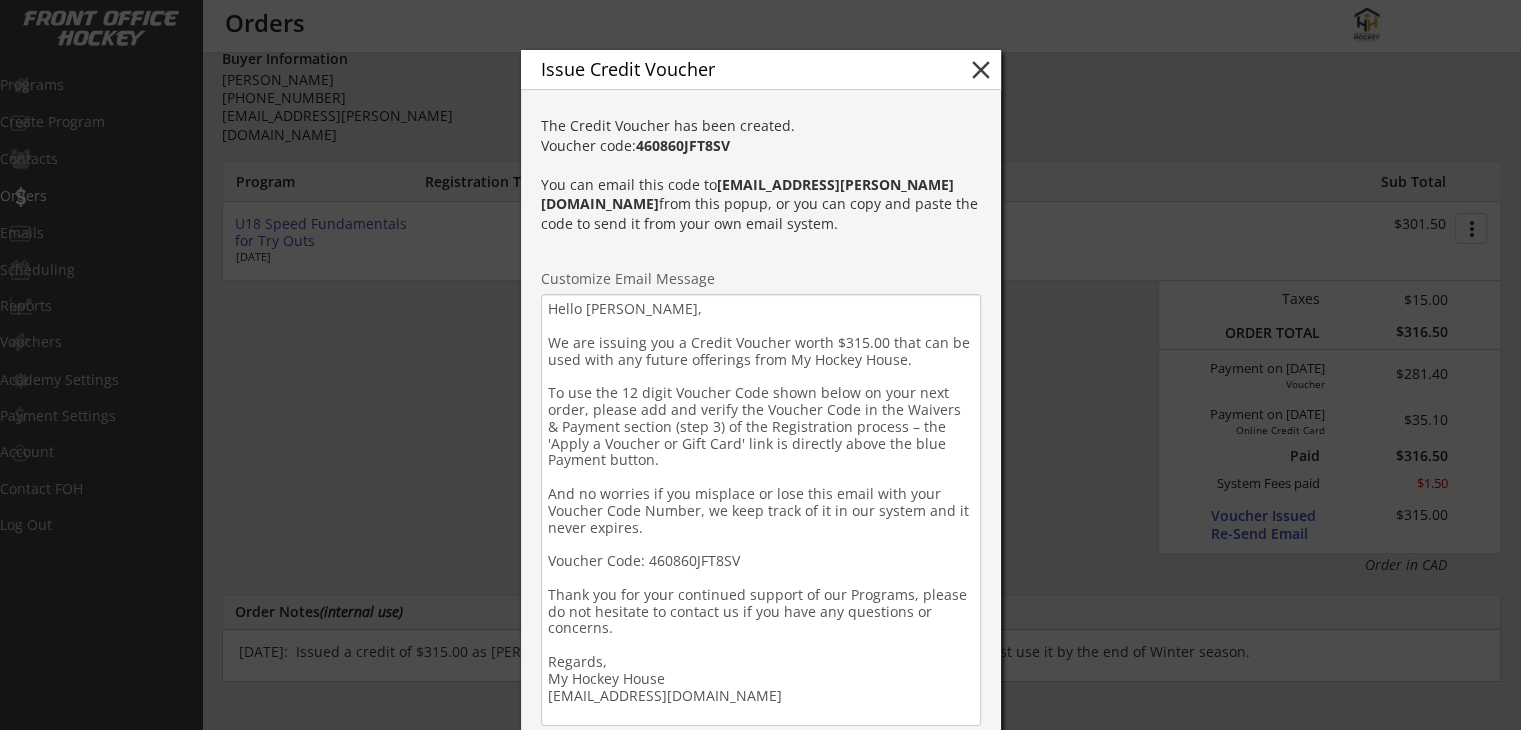 scroll, scrollTop: 400, scrollLeft: 0, axis: vertical 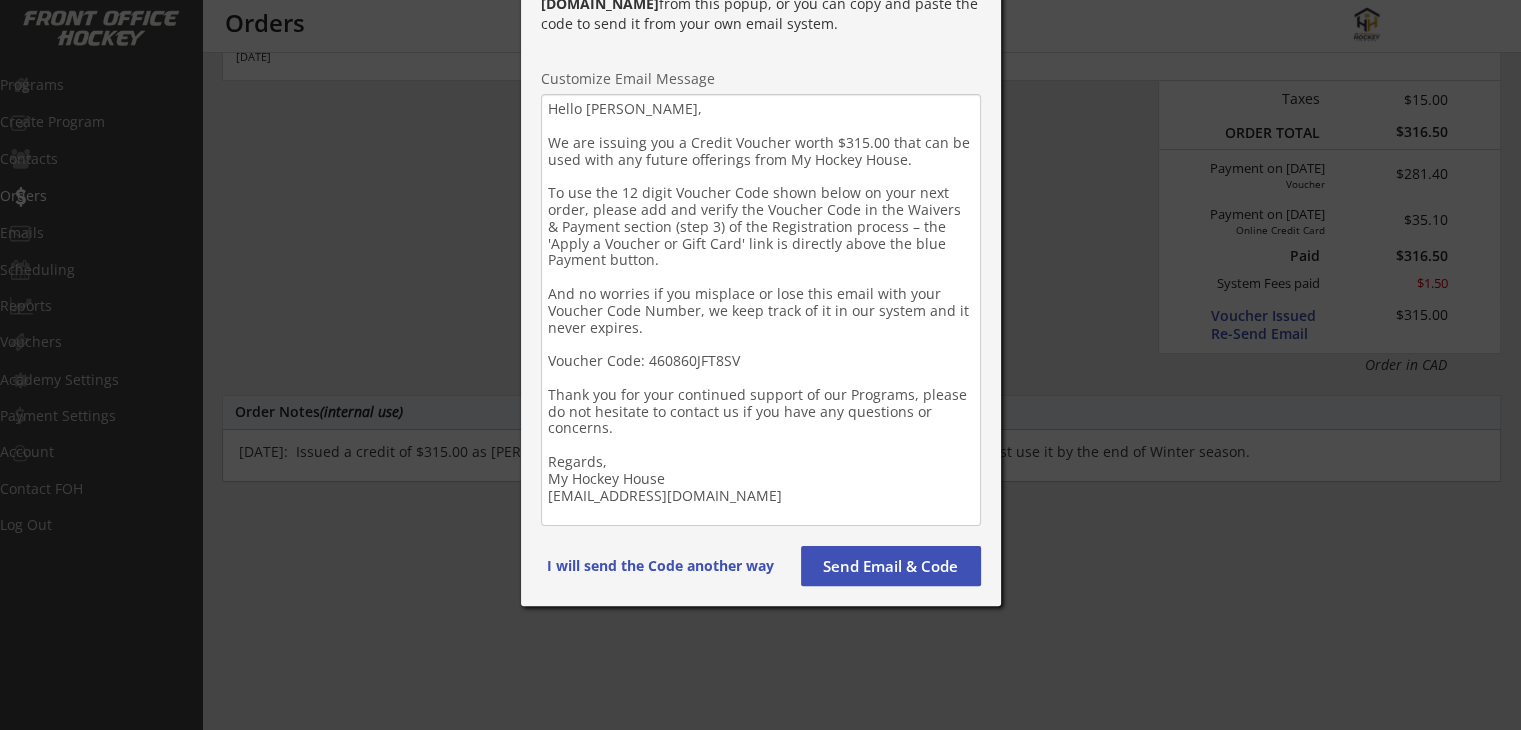 click on "Hello Jim,
We are issuing you a Credit Voucher worth $315.00 that can be used with any future offerings from My Hockey House.
To use the 12 digit Voucher Code shown below on your next order, please add and verify the Voucher Code in the Waivers & Payment section (step 3) of the Registration process – the 'Apply a Voucher or Gift Card' link is directly above the blue Payment button.
And no worries if you misplace or lose this email with your Voucher Code Number, we keep track of it in our system and it never expires.
Voucher Code: 460860JFT8SV
Thank you for your continued support of our Programs, please do not hesitate to contact us if you have any questions or concerns.
Regards,
My Hockey House
admin@myhockeyhouse.net" at bounding box center [761, 310] 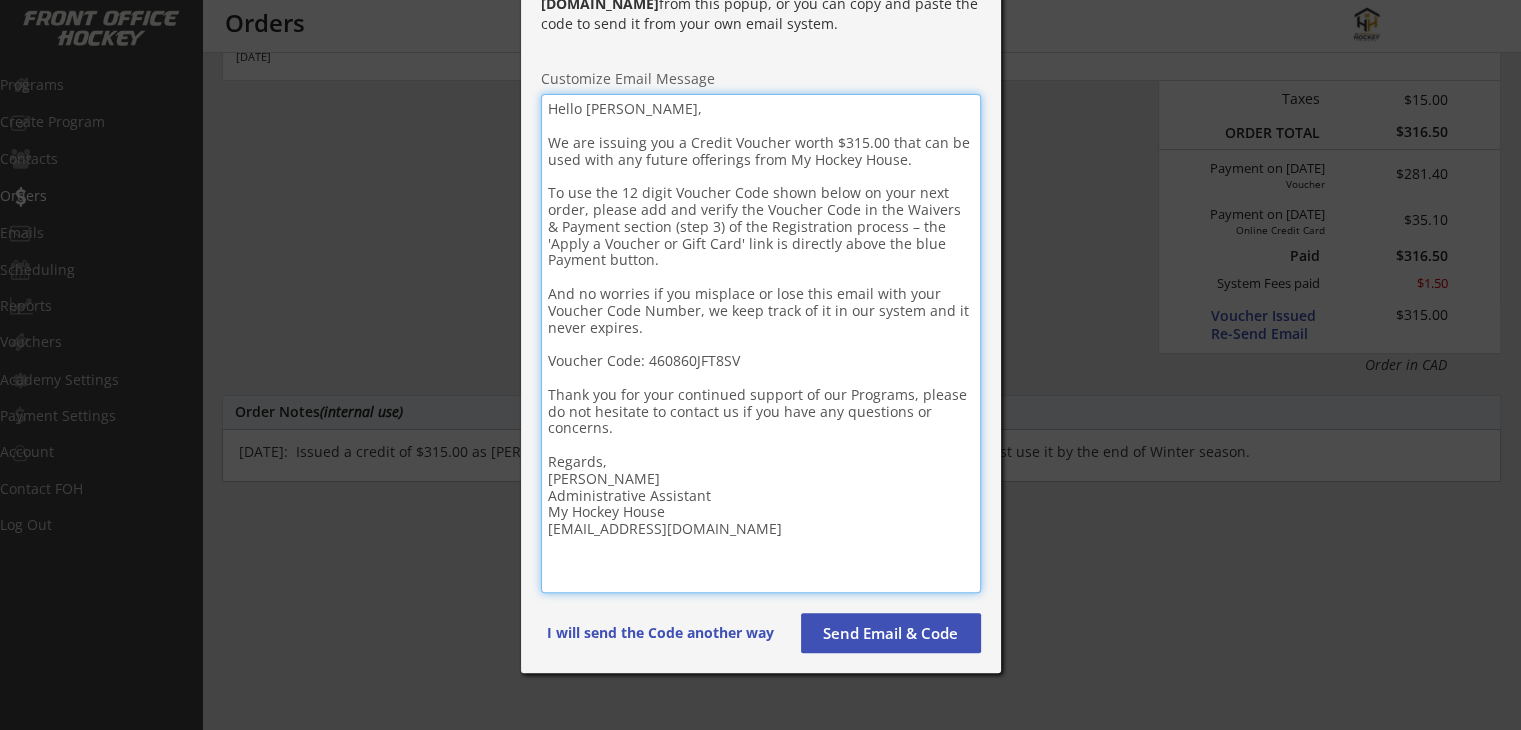 drag, startPoint x: 746, startPoint y: 567, endPoint x: 531, endPoint y: 567, distance: 215 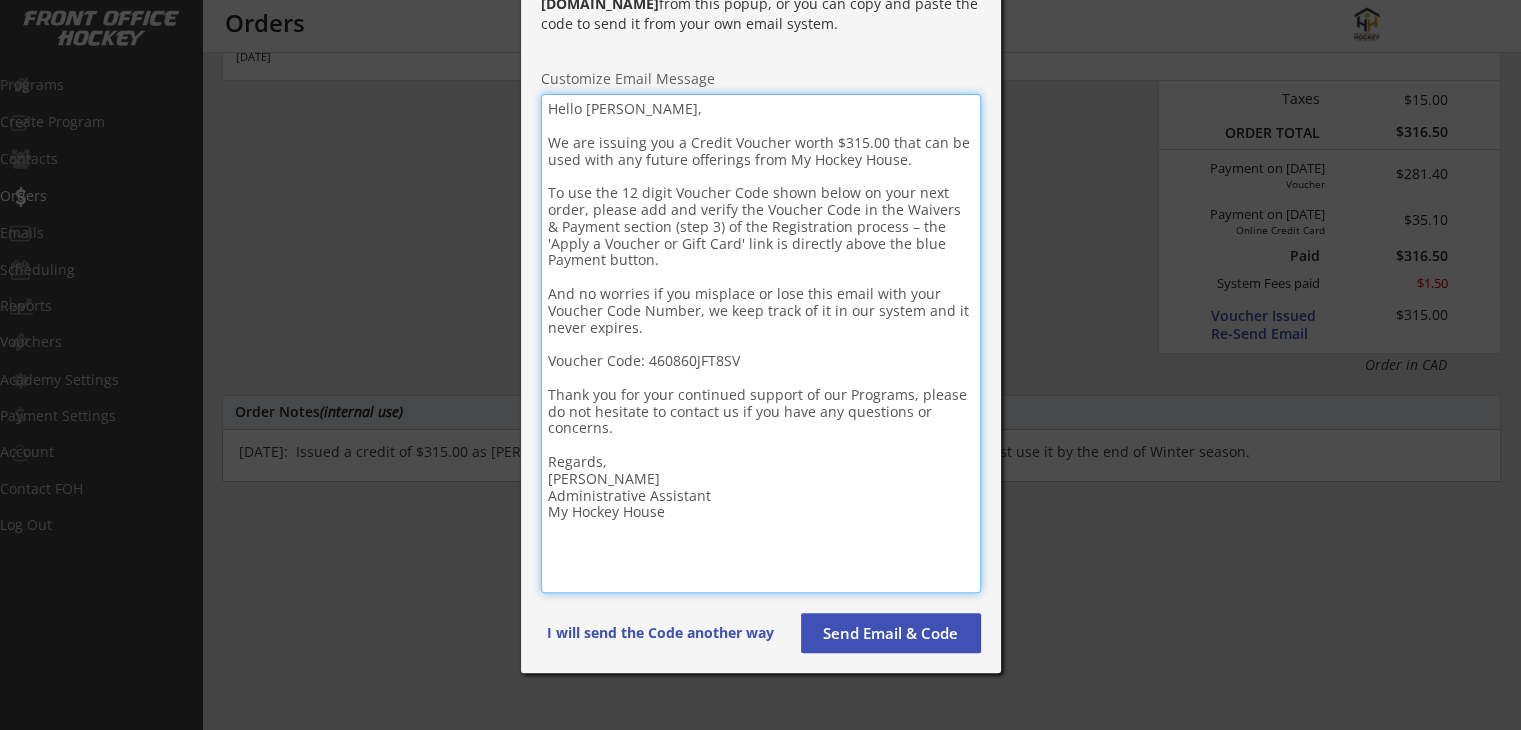 type on "Hello Jim,
We are issuing you a Credit Voucher worth $315.00 that can be used with any future offerings from My Hockey House.
To use the 12 digit Voucher Code shown below on your next order, please add and verify the Voucher Code in the Waivers & Payment section (step 3) of the Registration process – the 'Apply a Voucher or Gift Card' link is directly above the blue Payment button.
And no worries if you misplace or lose this email with your Voucher Code Number, we keep track of it in our system and it never expires.
Voucher Code: 460860JFT8SV
Thank you for your continued support of our Programs, please do not hesitate to contact us if you have any questions or concerns.
Regards,
Amy
Amy Kelso
Administrative Assistant
My Hockey House" 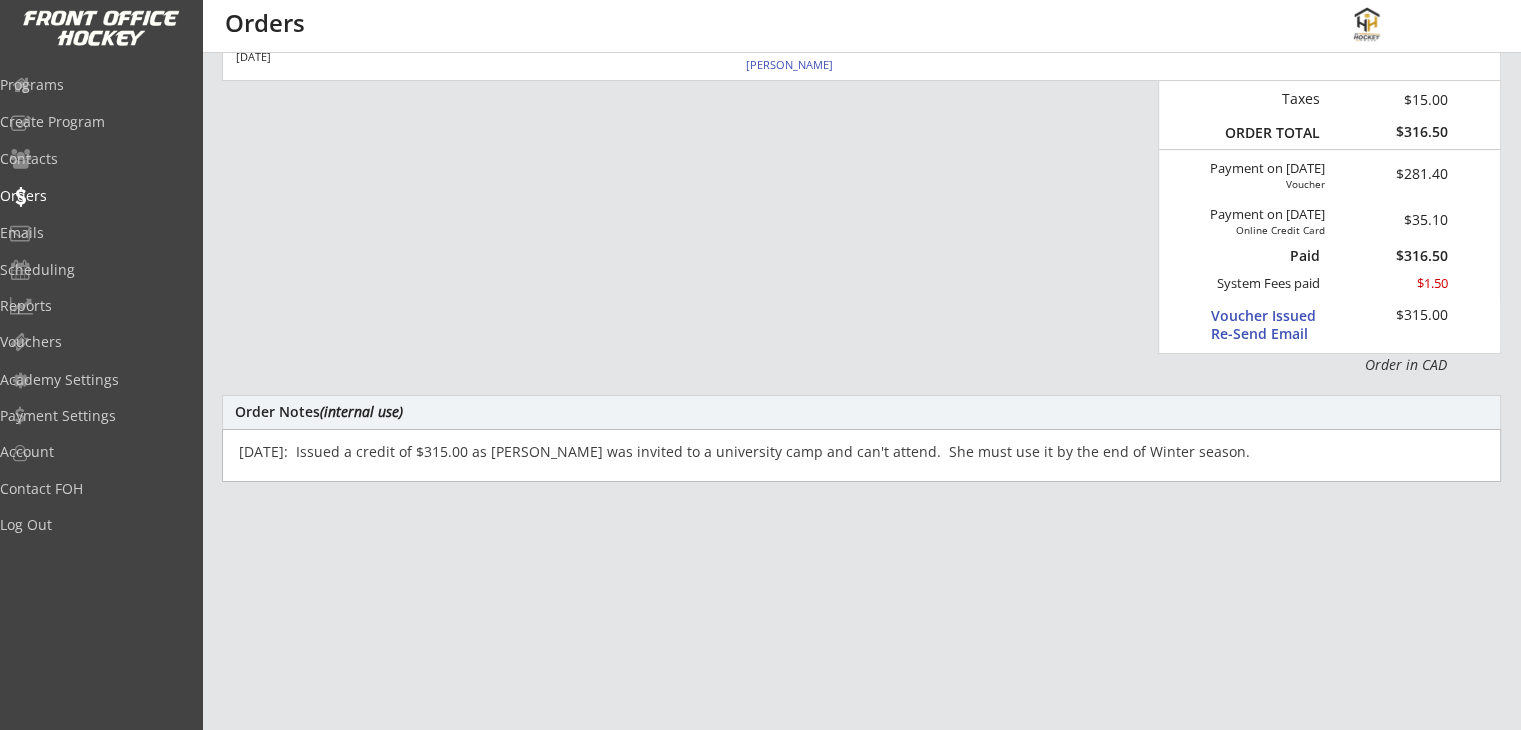 scroll, scrollTop: 0, scrollLeft: 0, axis: both 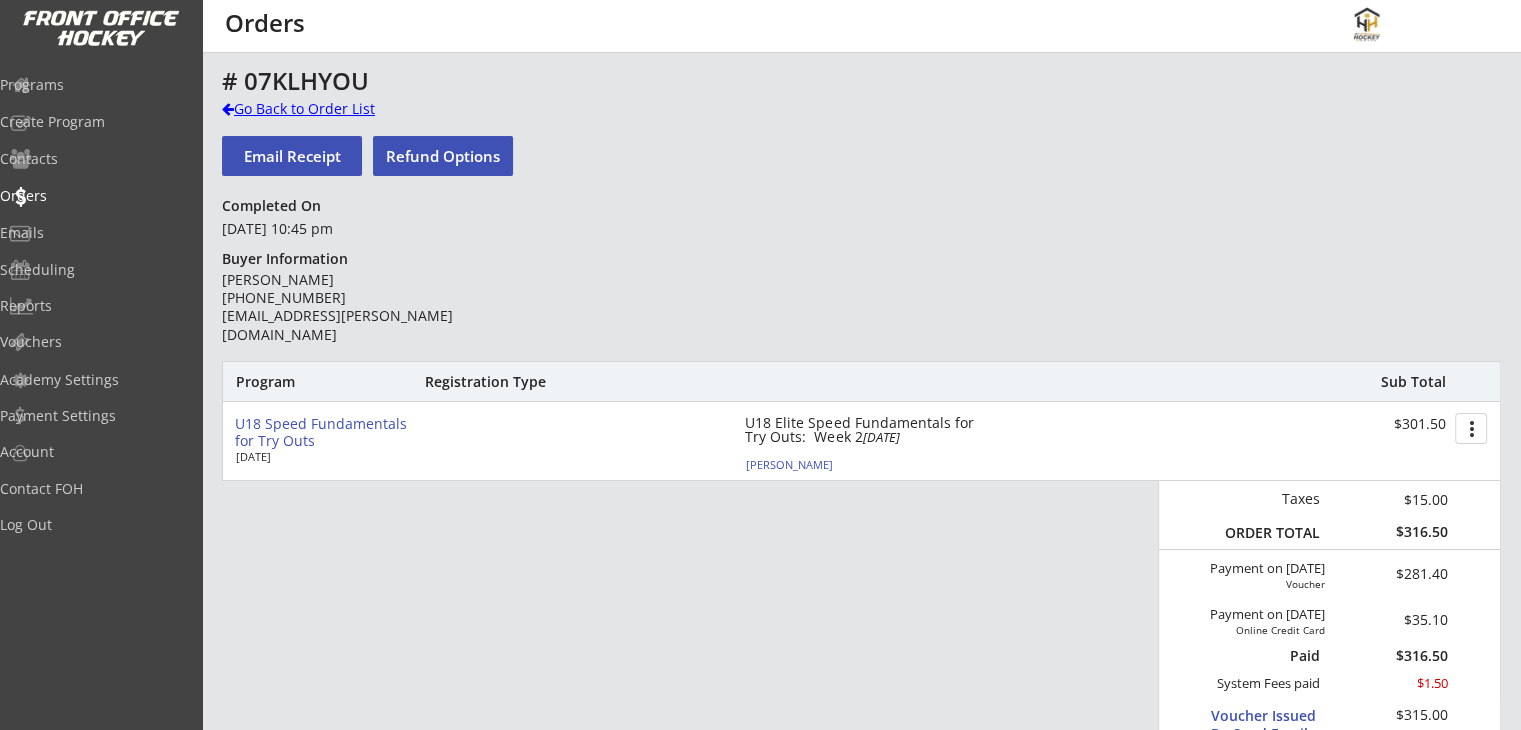 click on "Go Back to Order List" at bounding box center (325, 109) 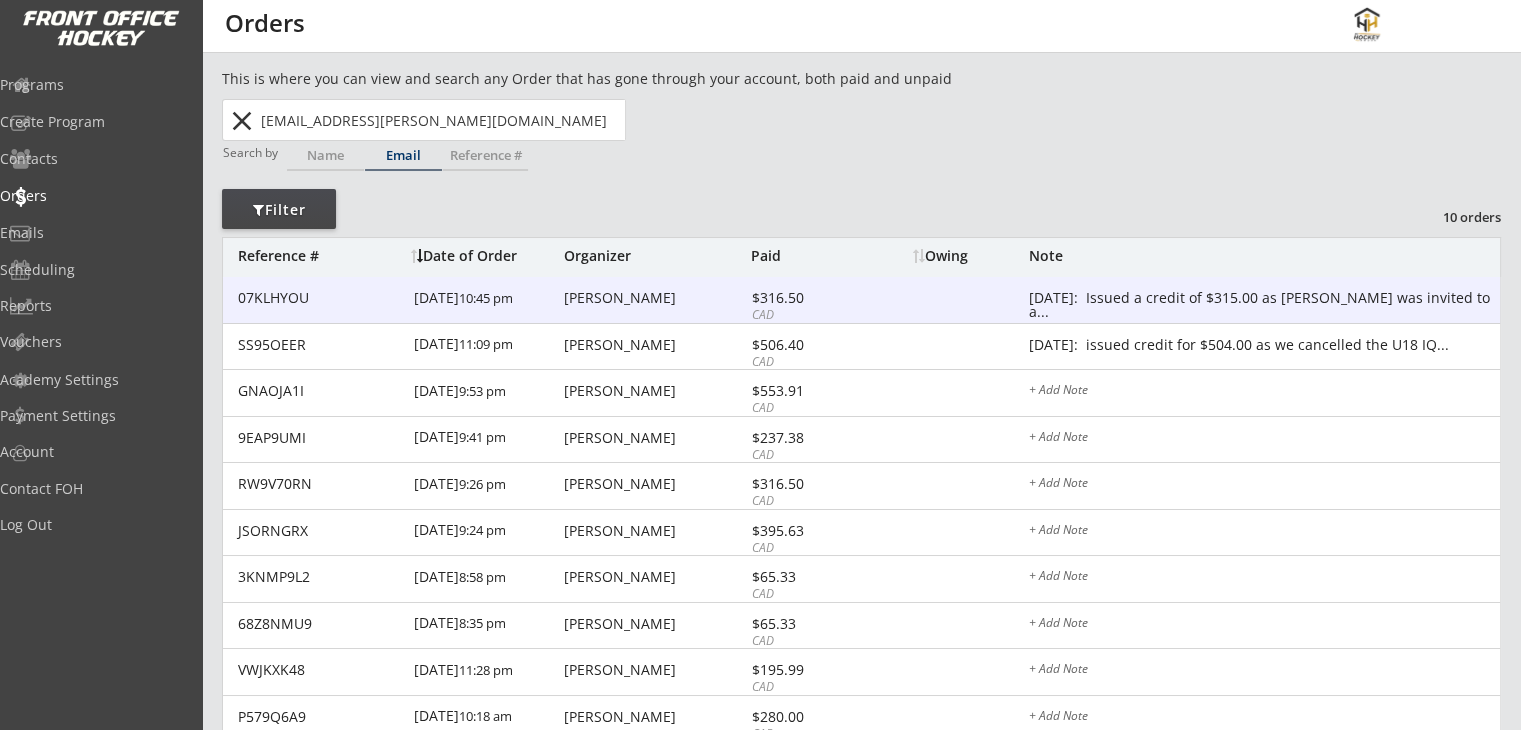 click on "$316.50" at bounding box center (805, 298) 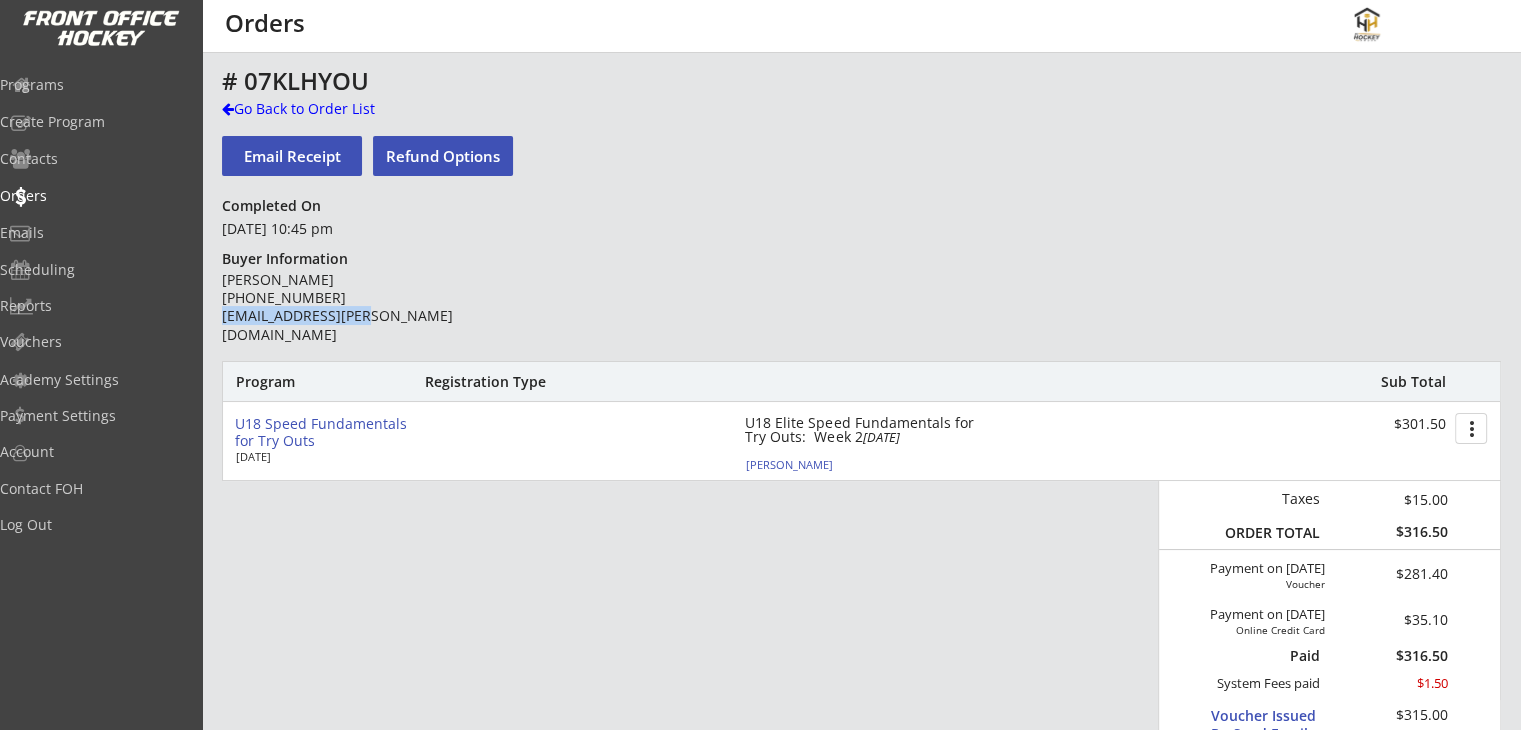drag, startPoint x: 374, startPoint y: 317, endPoint x: 222, endPoint y: 323, distance: 152.11838 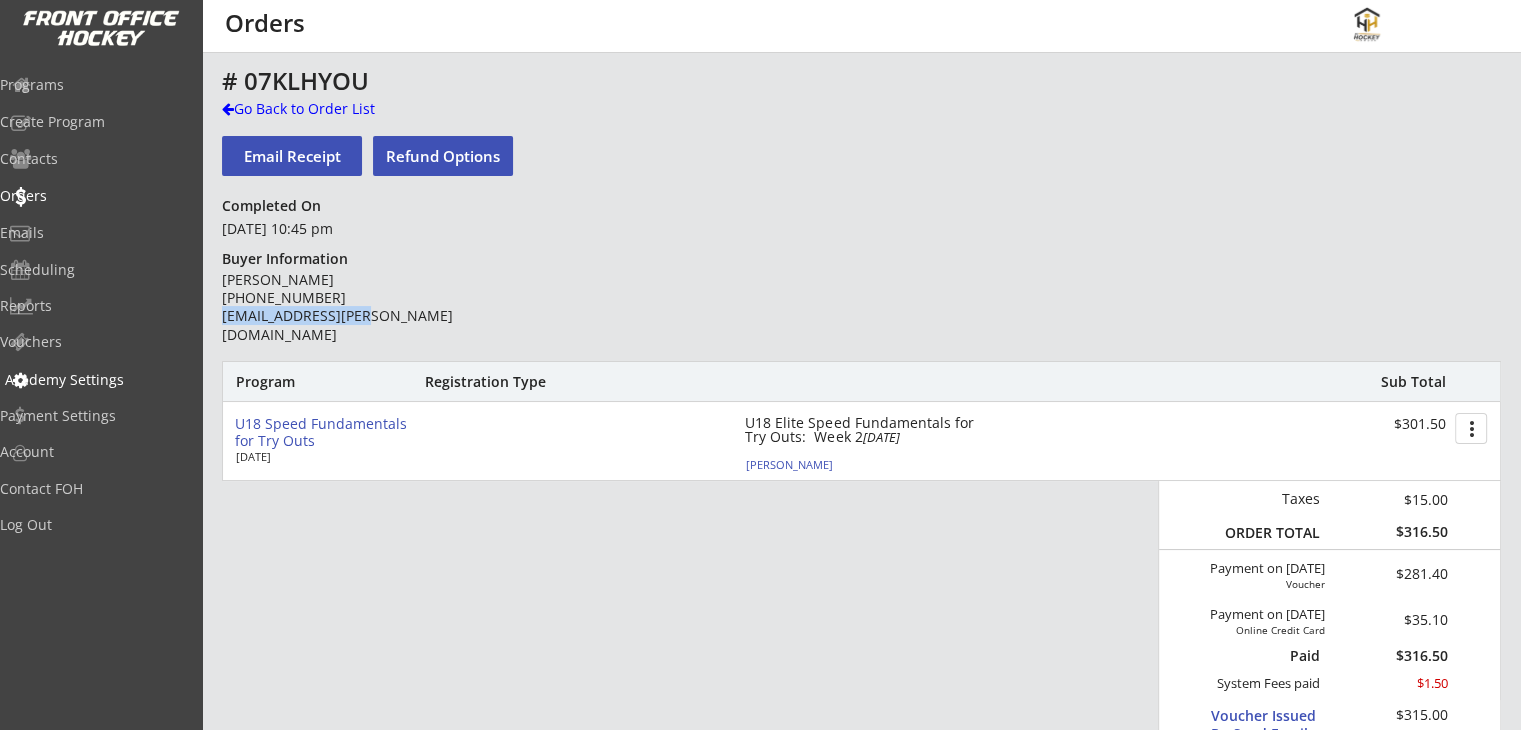 copy on "[EMAIL_ADDRESS][PERSON_NAME][DOMAIN_NAME]" 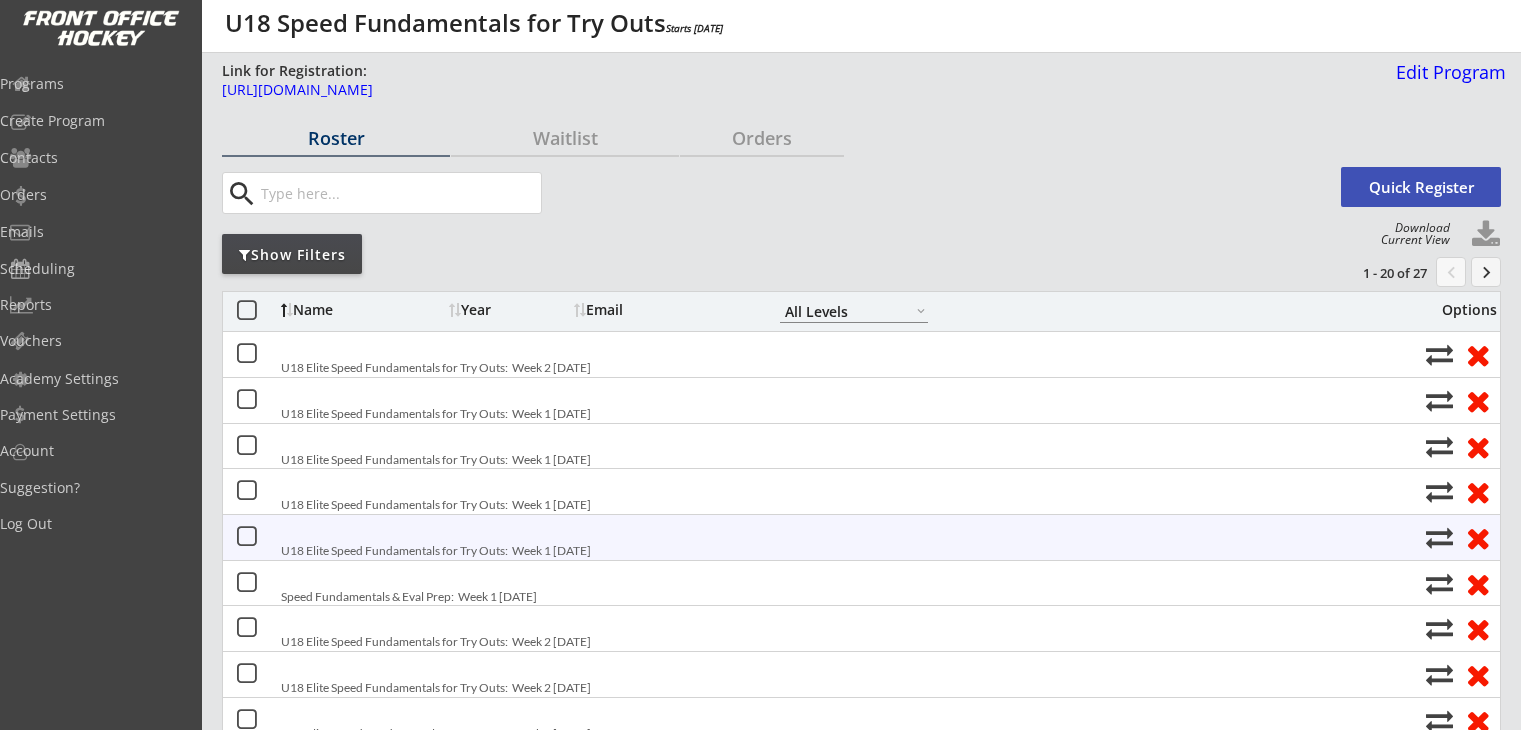 select on ""All Levels"" 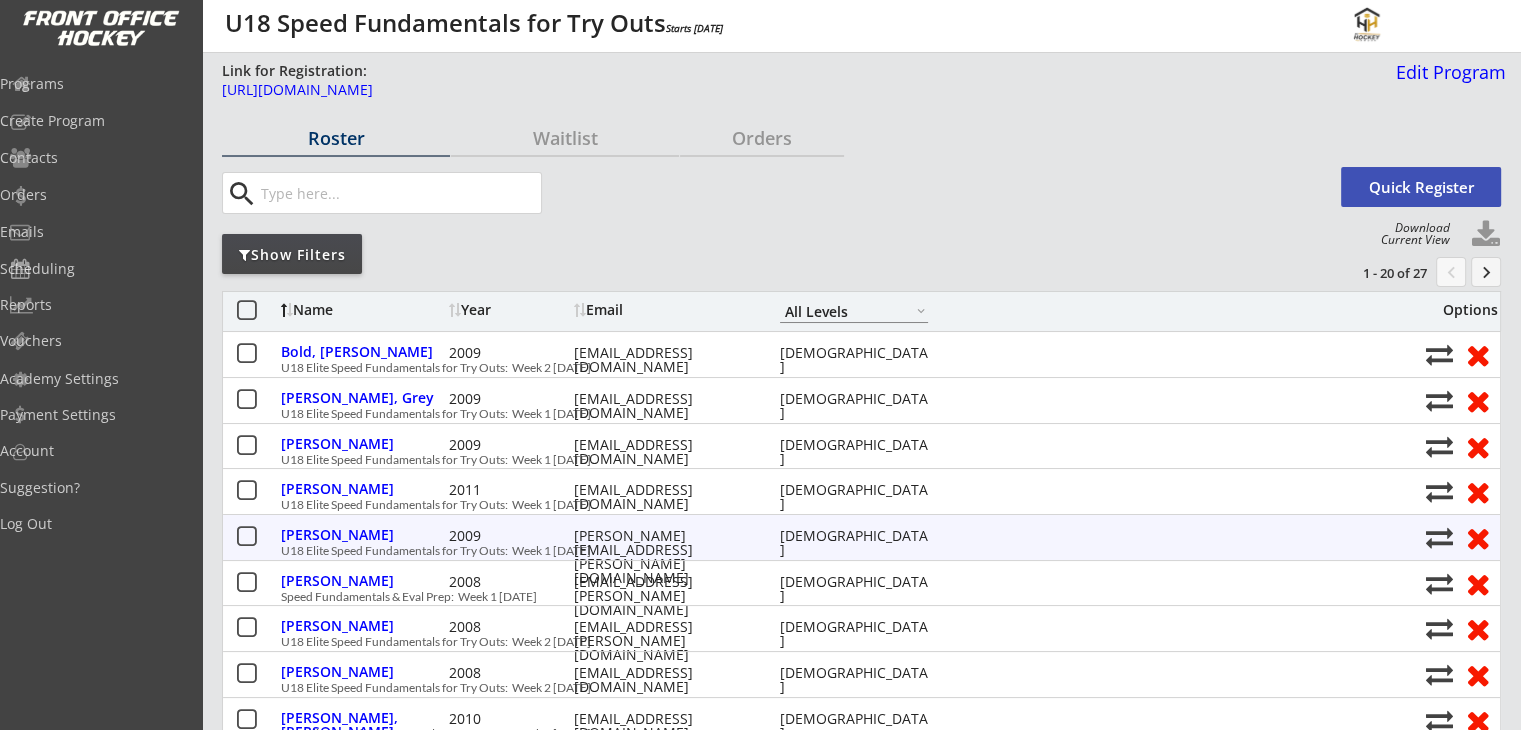 scroll, scrollTop: 0, scrollLeft: 0, axis: both 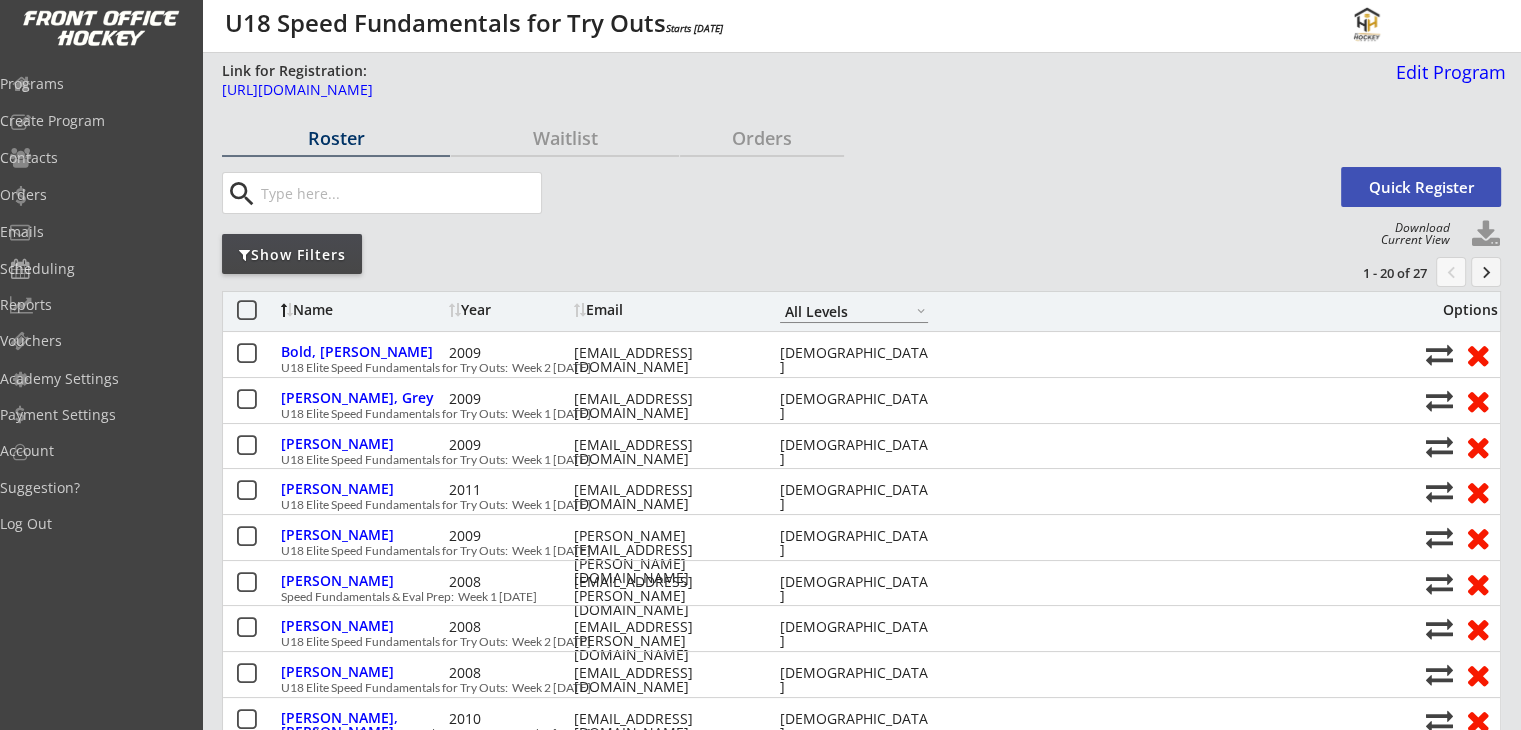 click on "Show Filters" at bounding box center [292, 255] 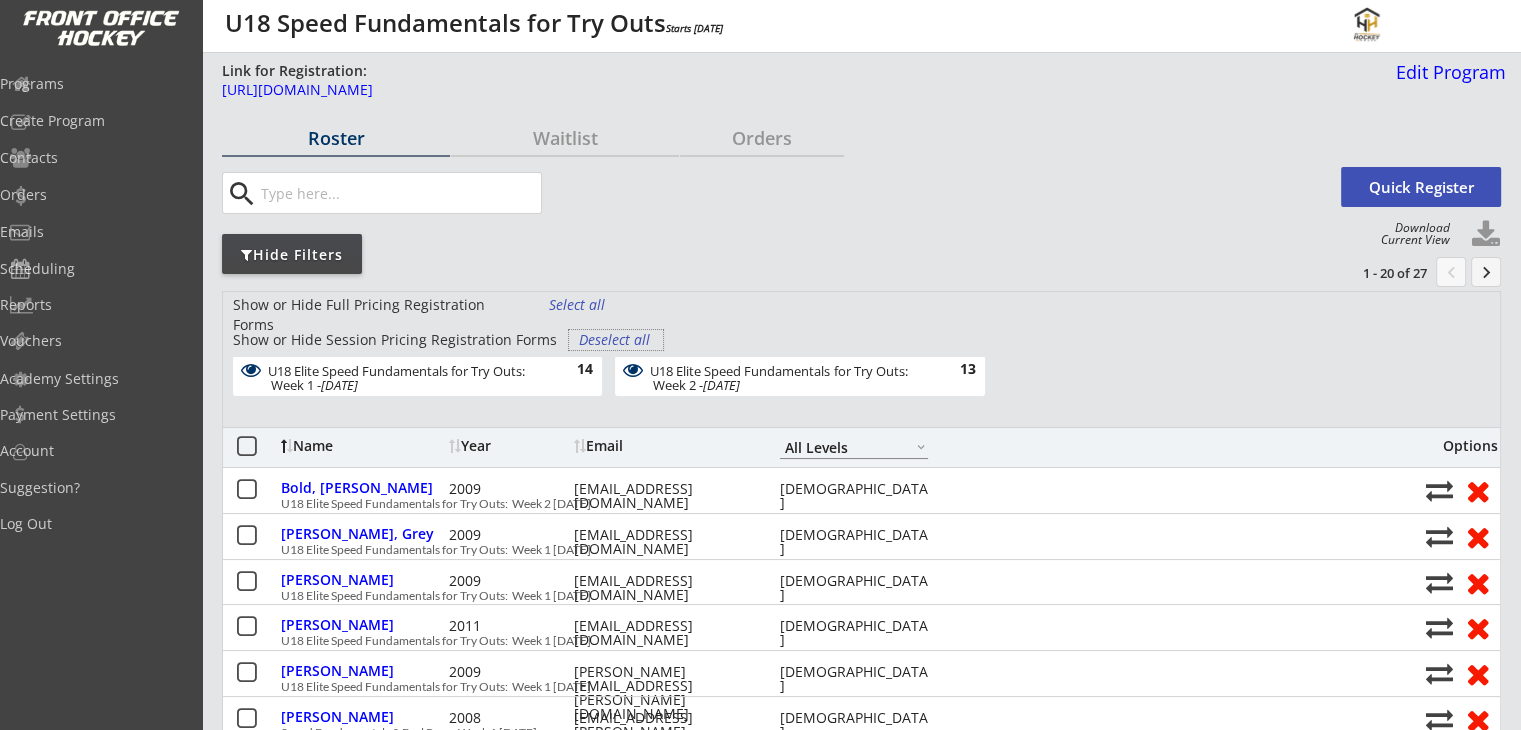 click on "Deselect all" at bounding box center [616, 340] 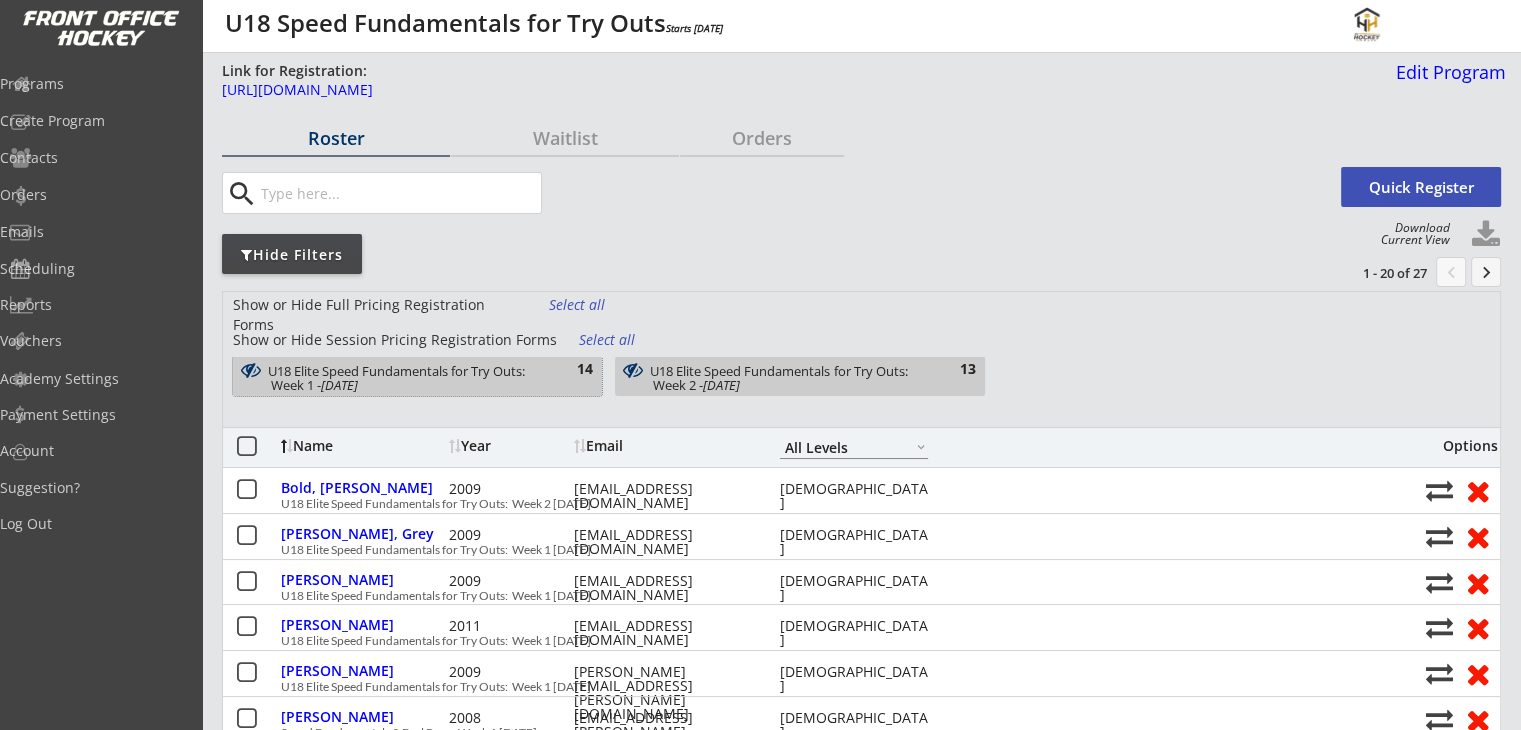 click on "U18 Elite Speed Fundamentals for Try Outs:  Week 1 -  [DATE]" at bounding box center (407, 378) 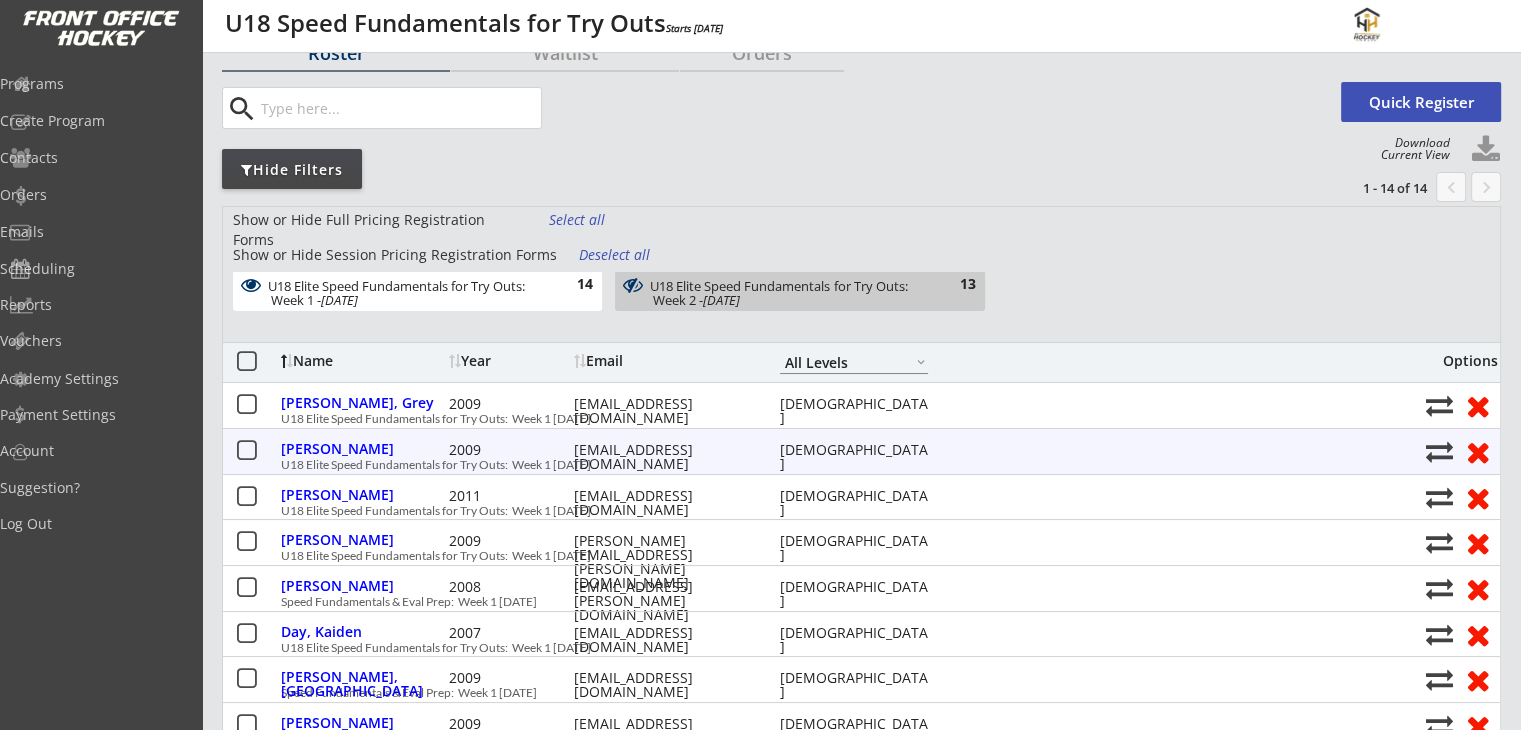 scroll, scrollTop: 100, scrollLeft: 0, axis: vertical 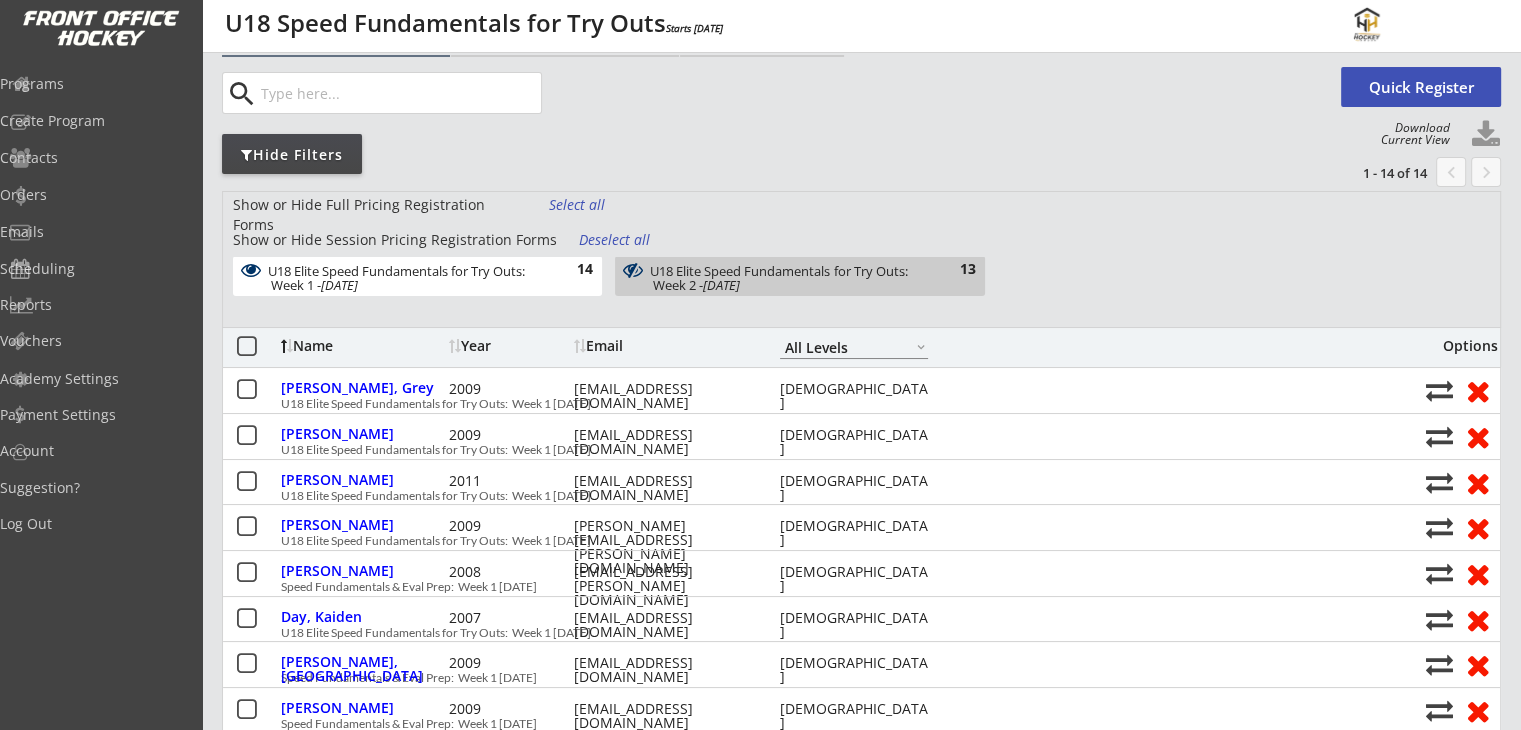 click on "U18 Elite Speed Fundamentals for Try Outs:  Week 2 -  [DATE]" at bounding box center [789, 278] 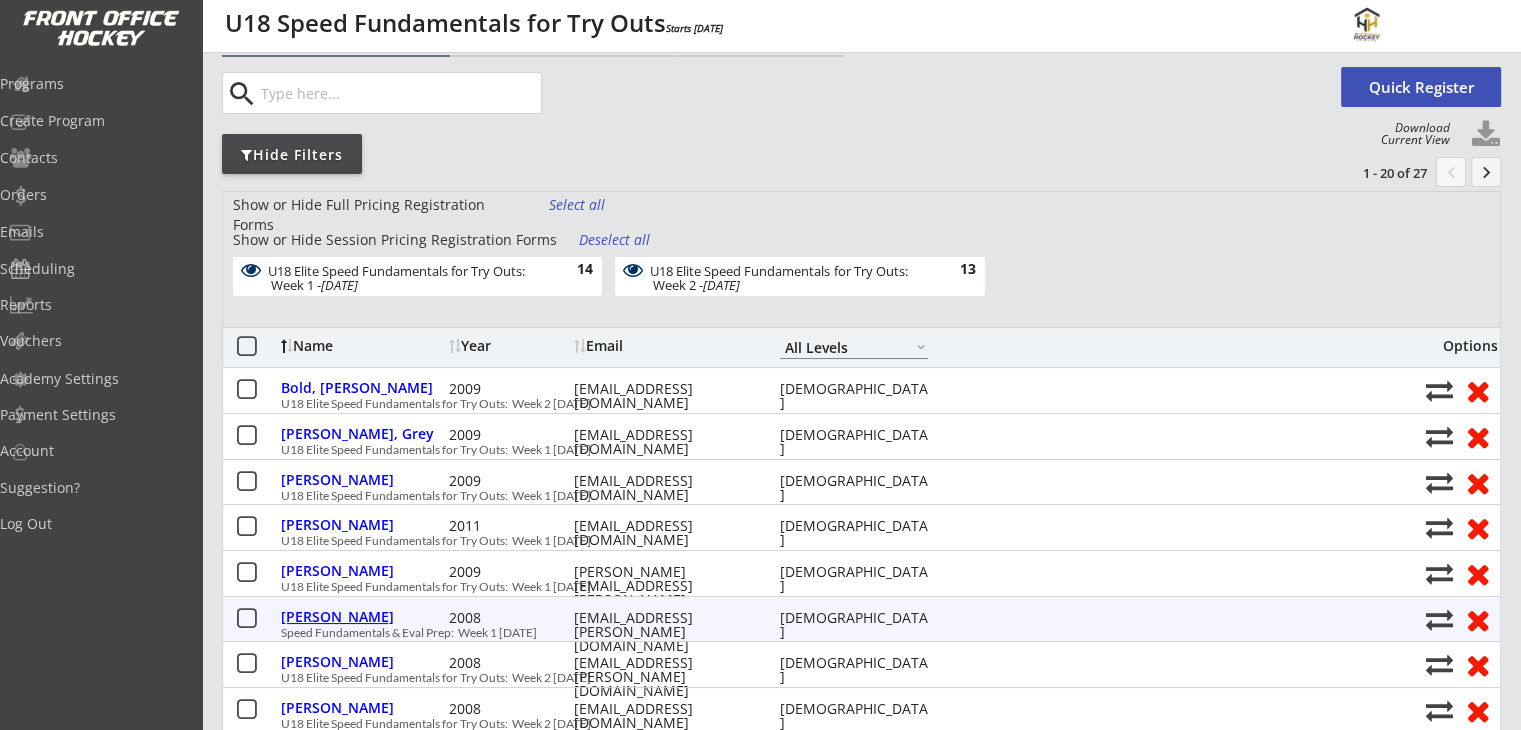 scroll, scrollTop: 200, scrollLeft: 0, axis: vertical 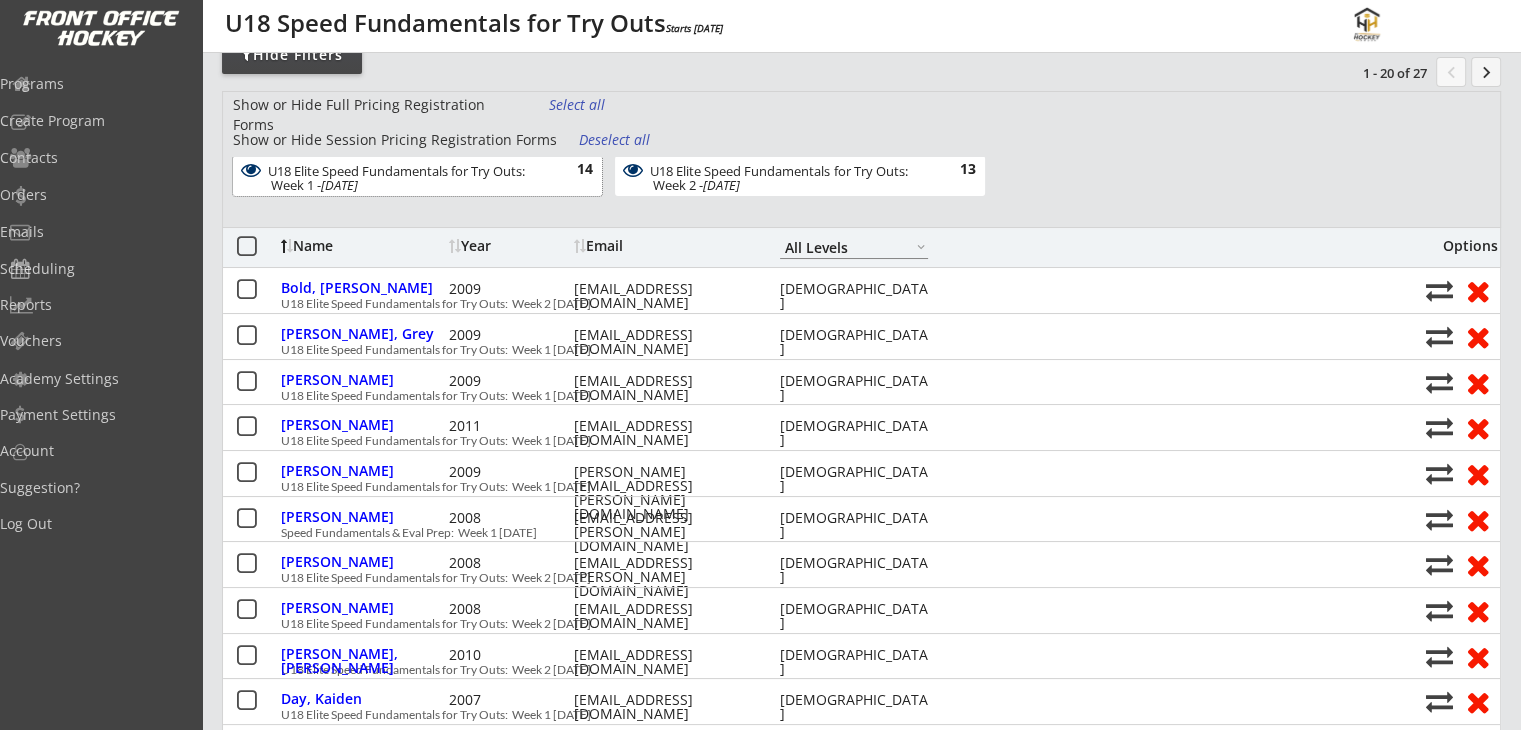 click on "U18 Elite Speed Fundamentals for Try Outs:  Week 1 -  [DATE]" at bounding box center [407, 178] 